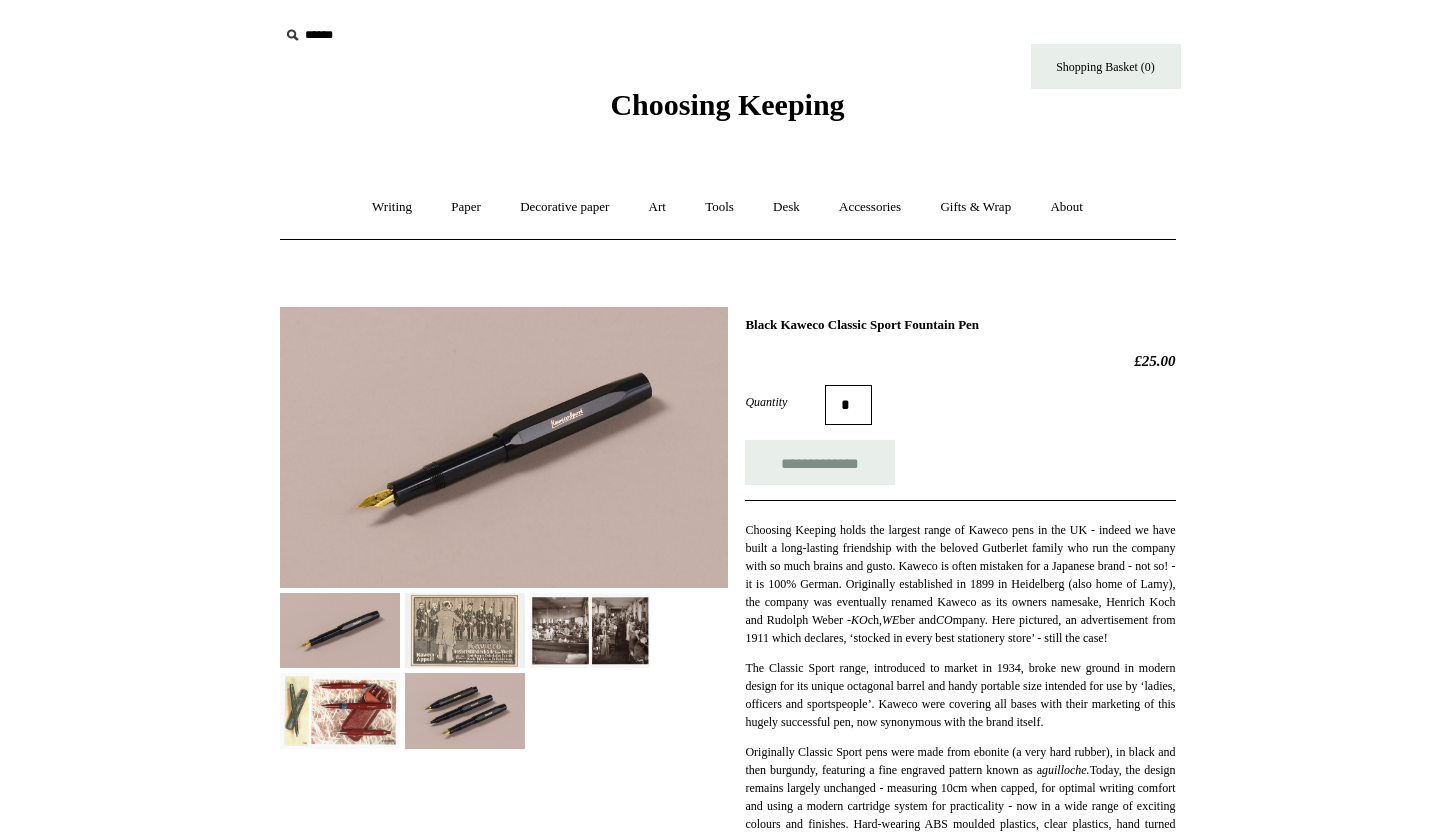 scroll, scrollTop: 0, scrollLeft: 0, axis: both 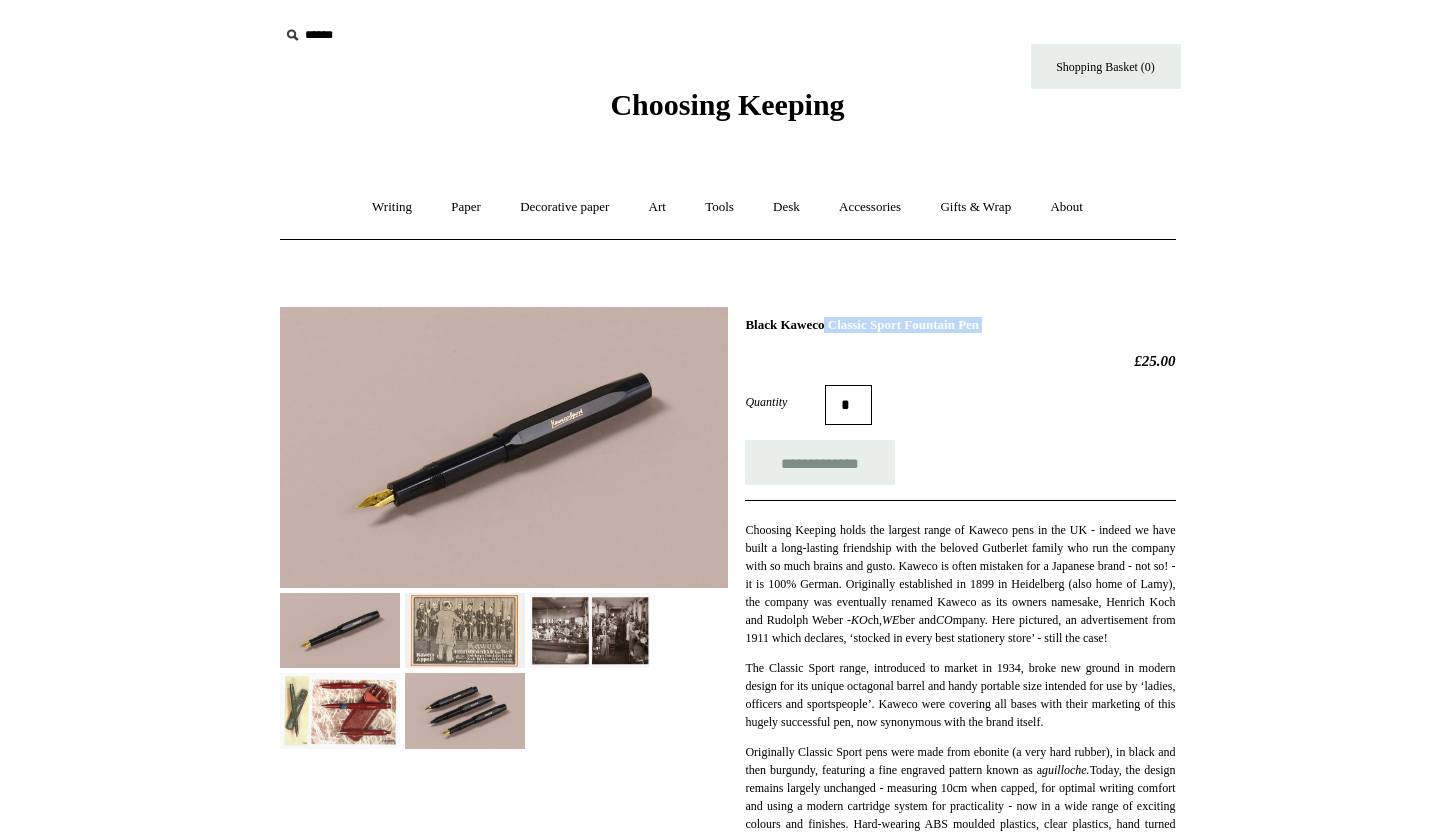 drag, startPoint x: 748, startPoint y: 326, endPoint x: 1081, endPoint y: 333, distance: 333.07358 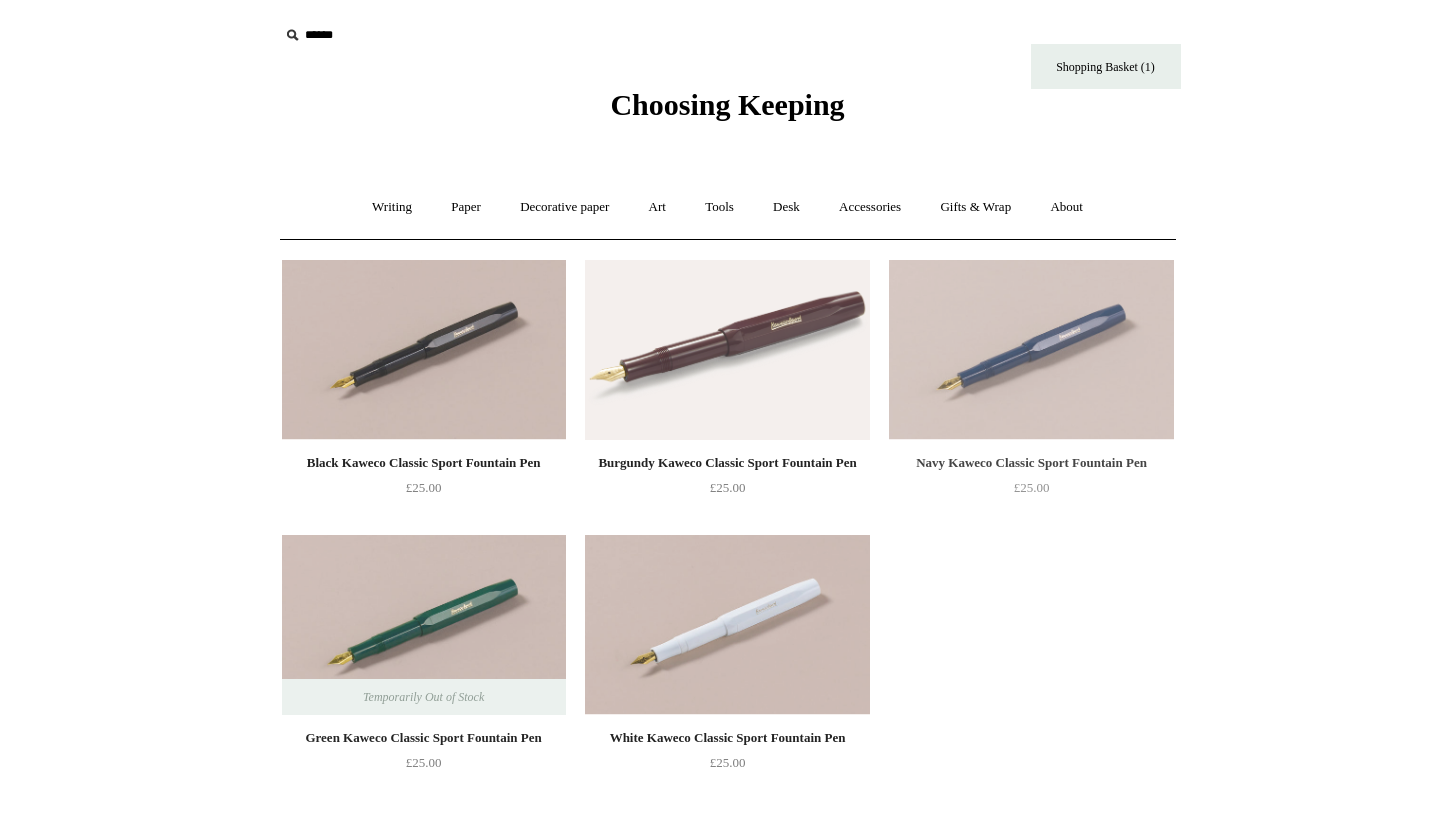 scroll, scrollTop: 0, scrollLeft: 0, axis: both 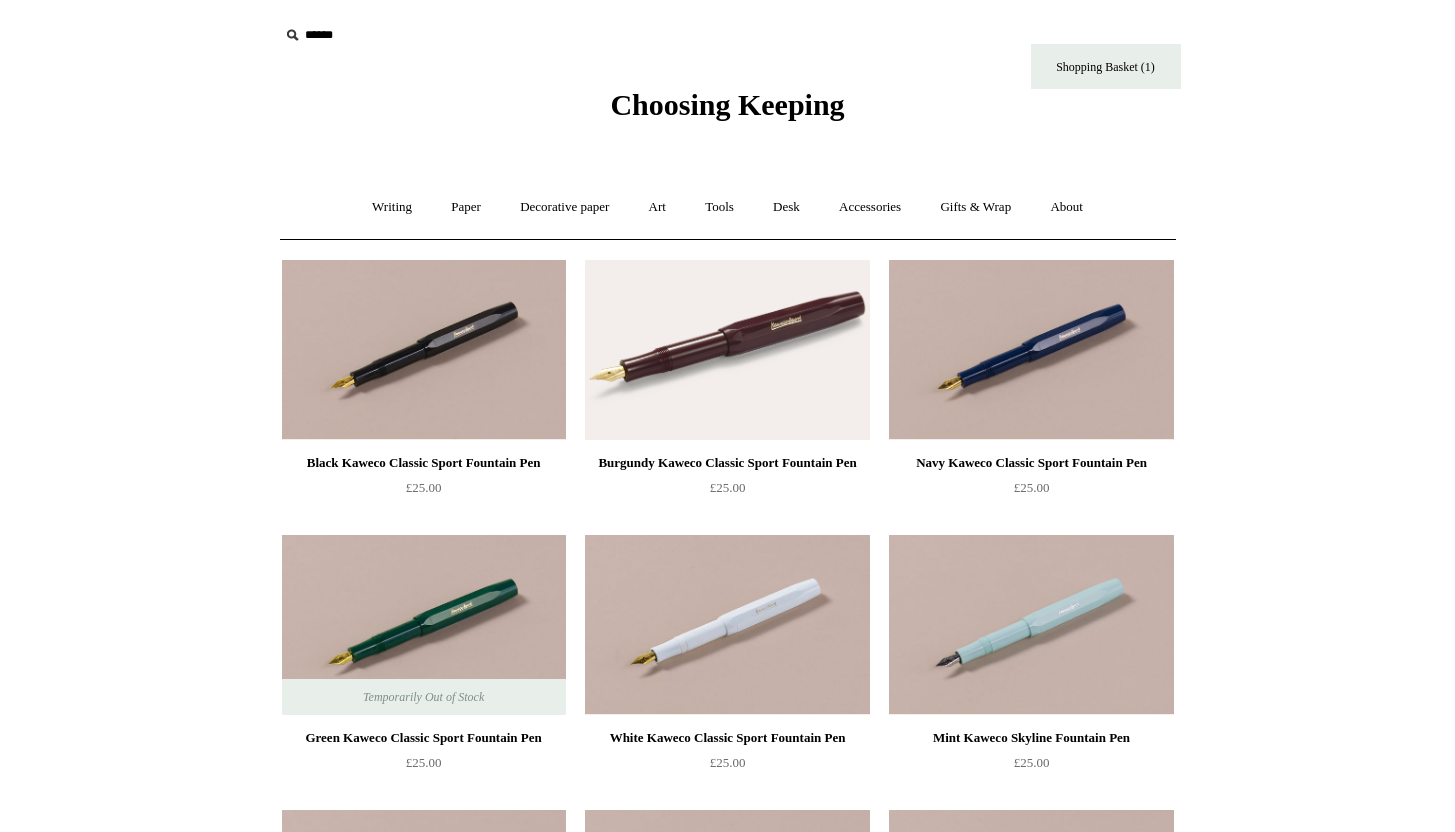 click on "Black Kaweco Classic Sport Fountain Pen" at bounding box center (424, 463) 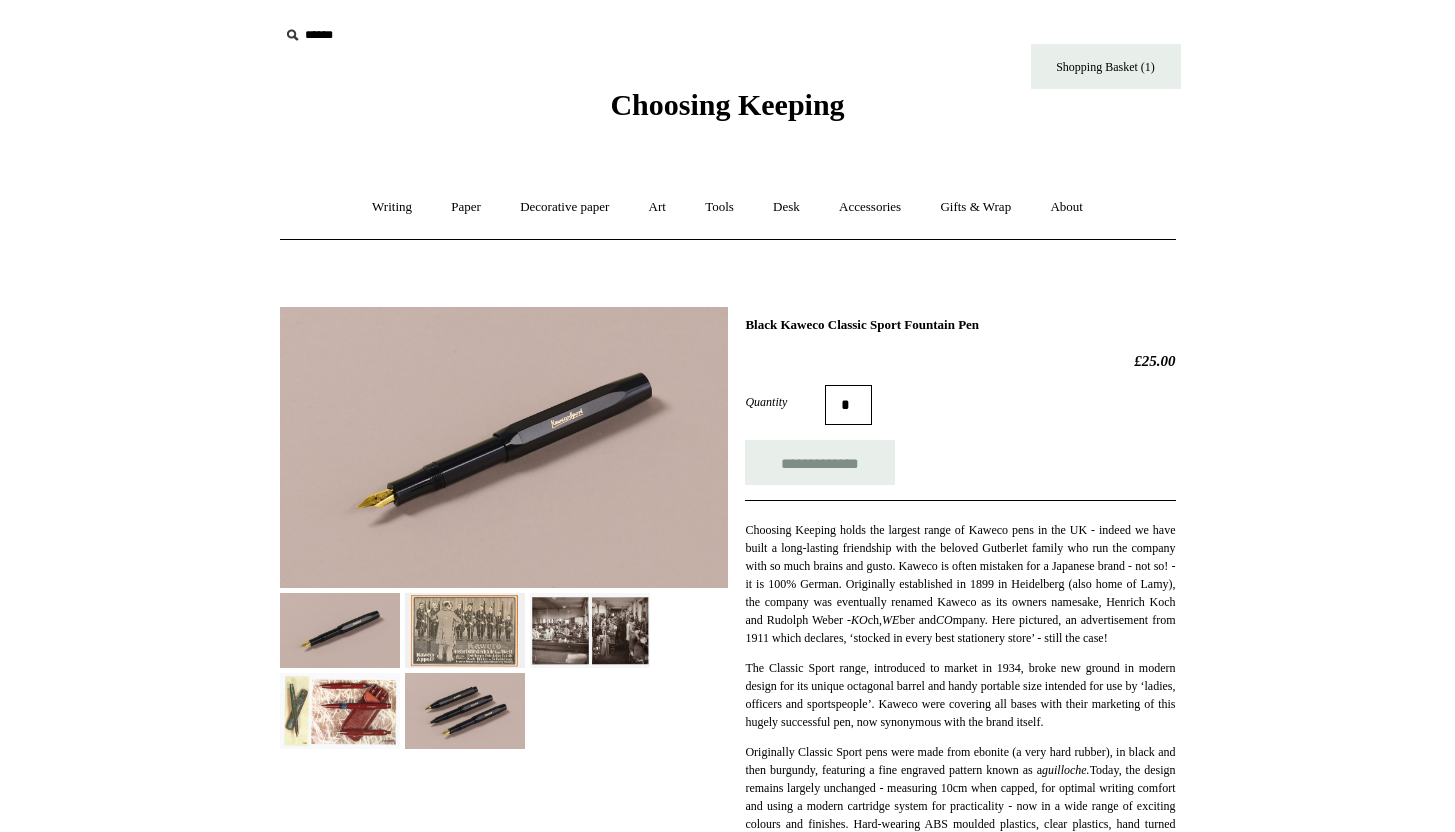 scroll, scrollTop: 0, scrollLeft: 0, axis: both 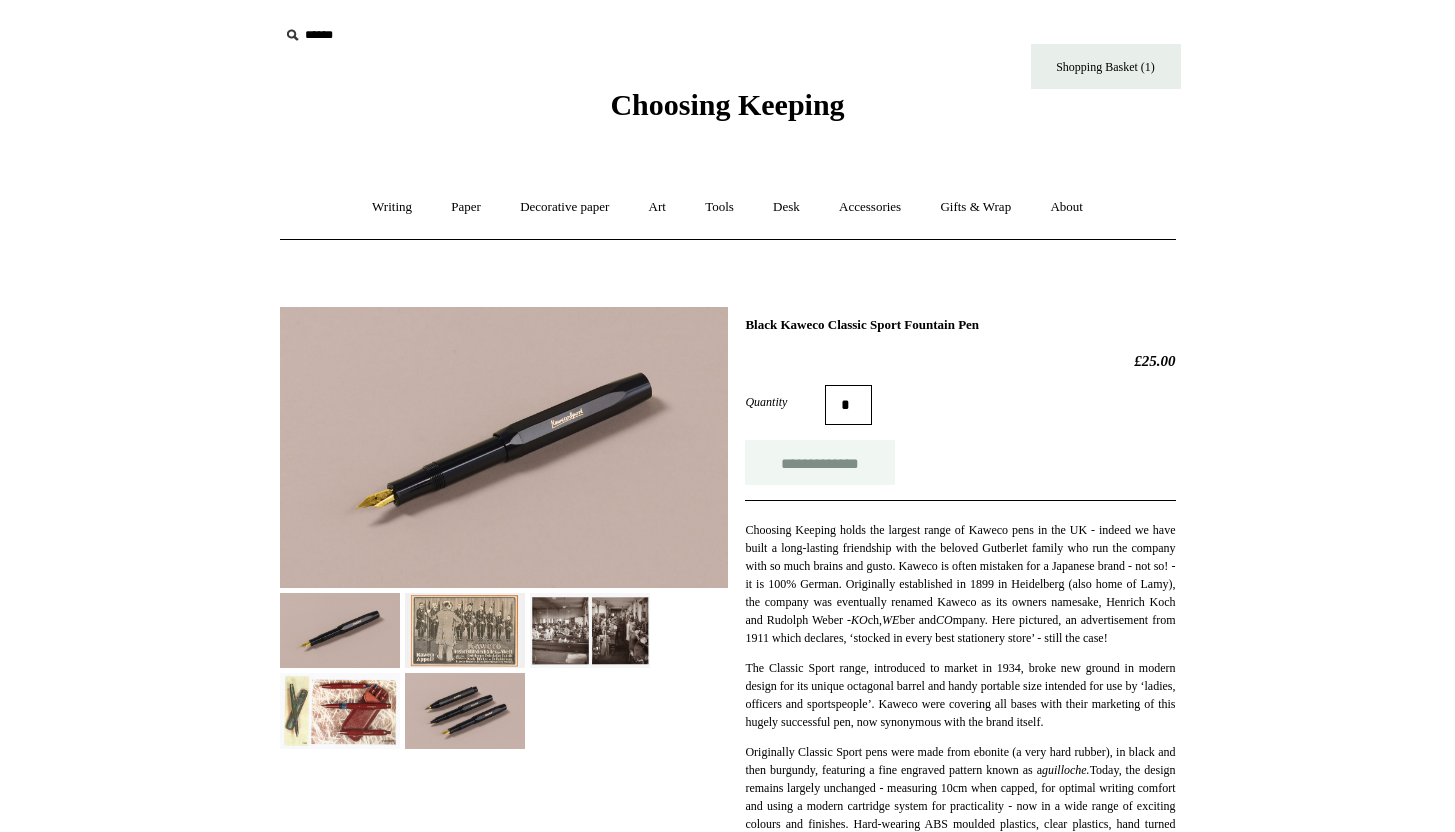 click on "**********" at bounding box center (820, 462) 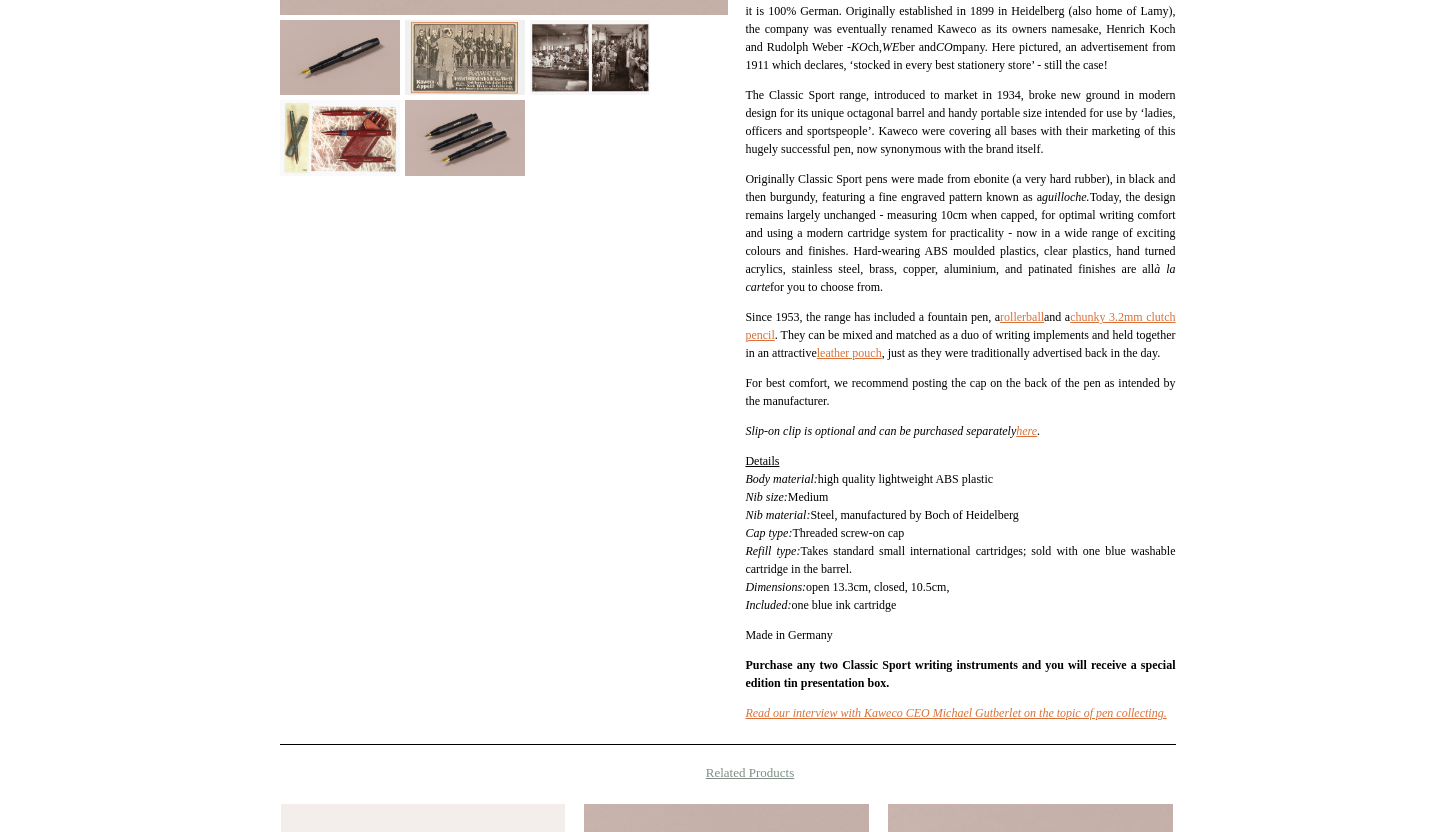 scroll, scrollTop: 0, scrollLeft: 0, axis: both 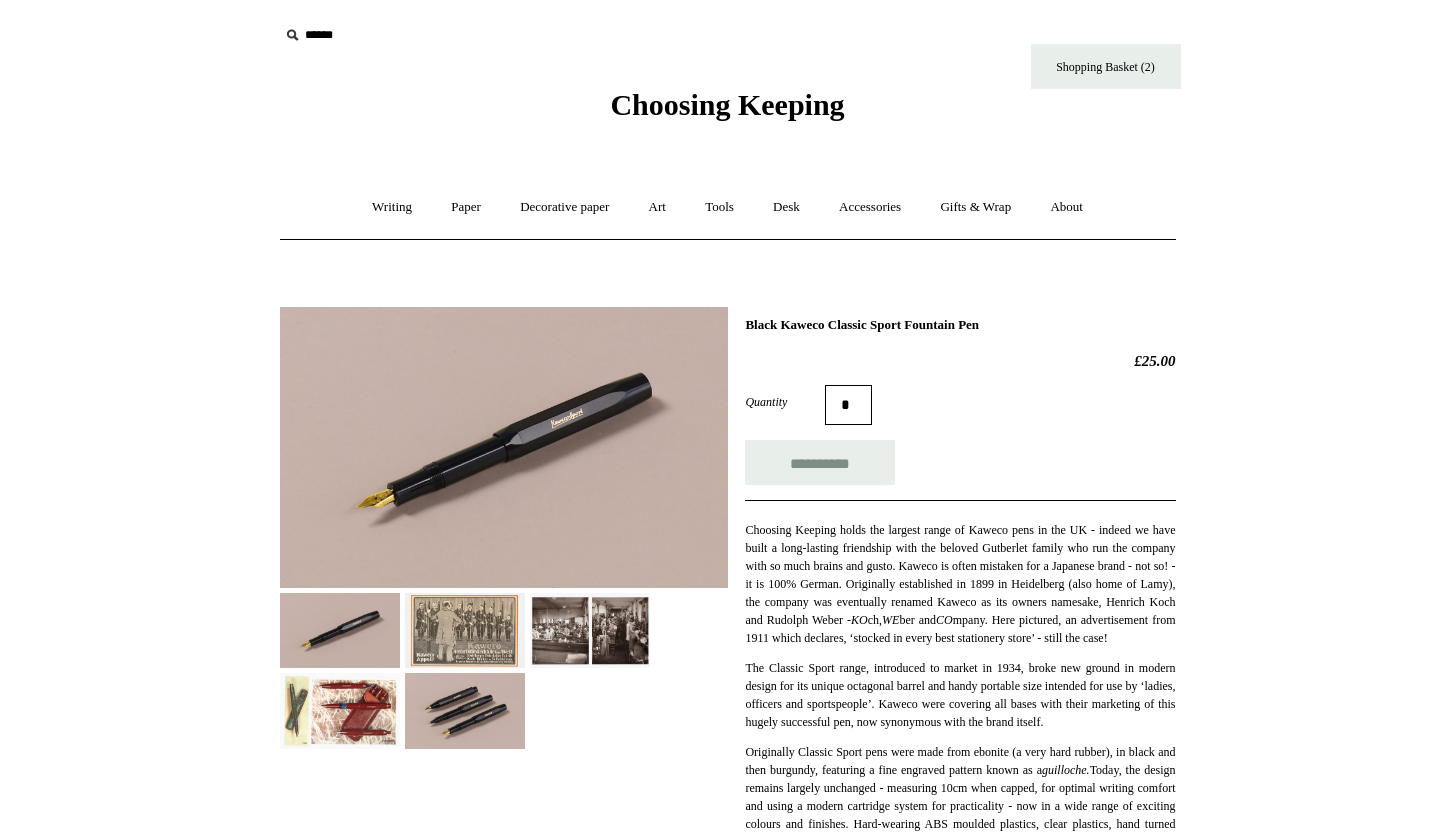 type on "**********" 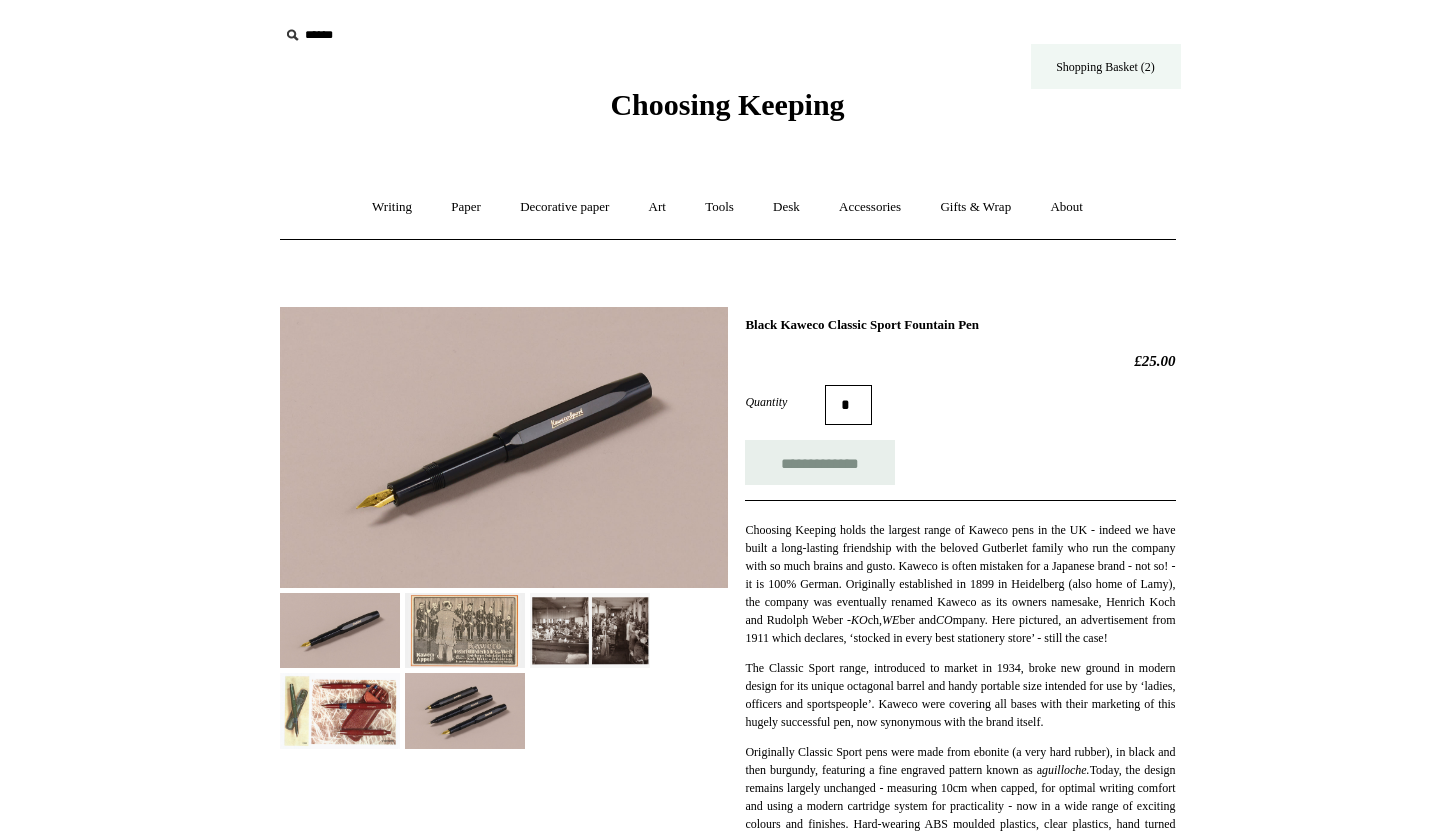 click on "Shopping Basket (2)" at bounding box center [1106, 66] 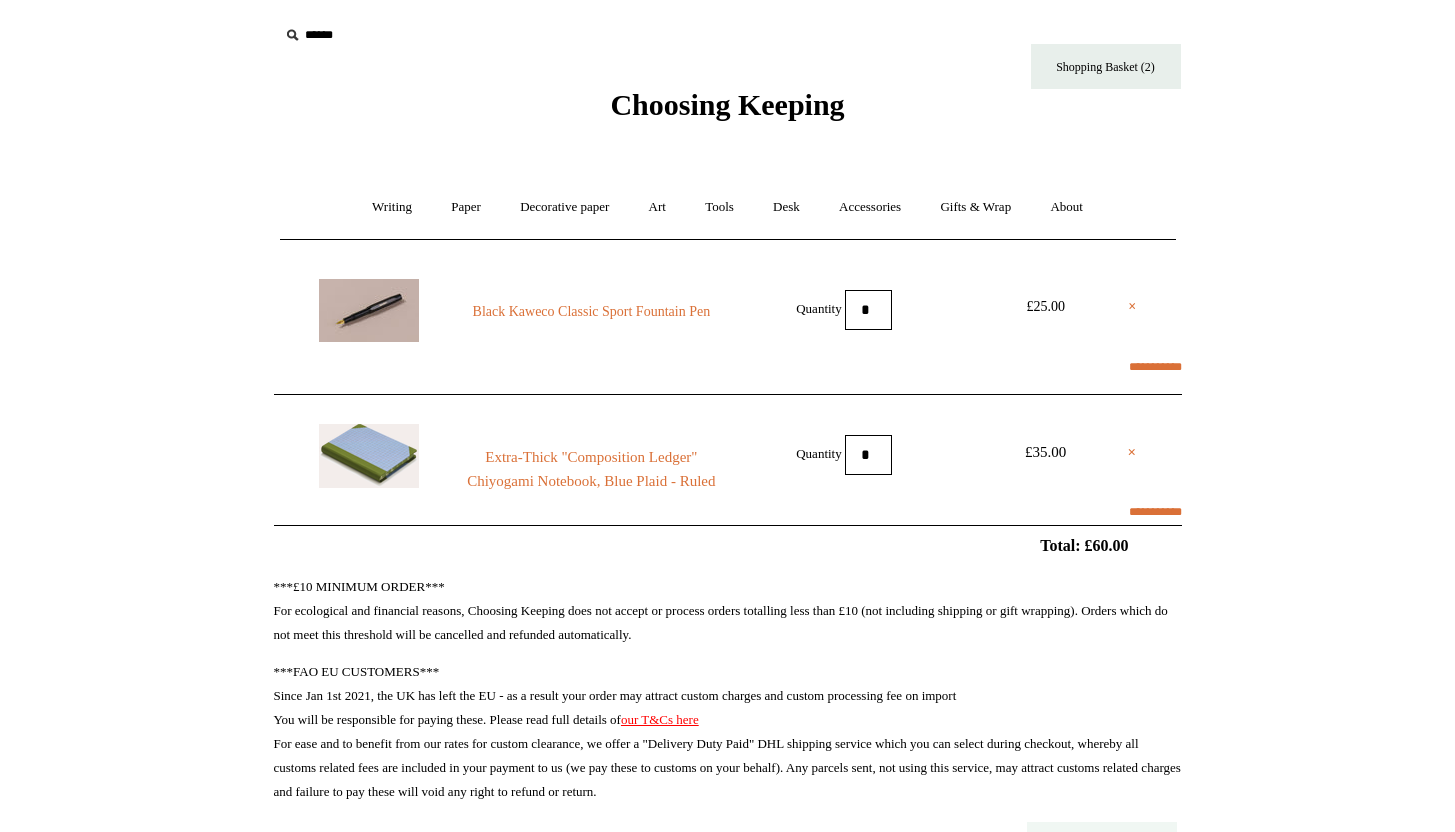 scroll, scrollTop: 0, scrollLeft: 0, axis: both 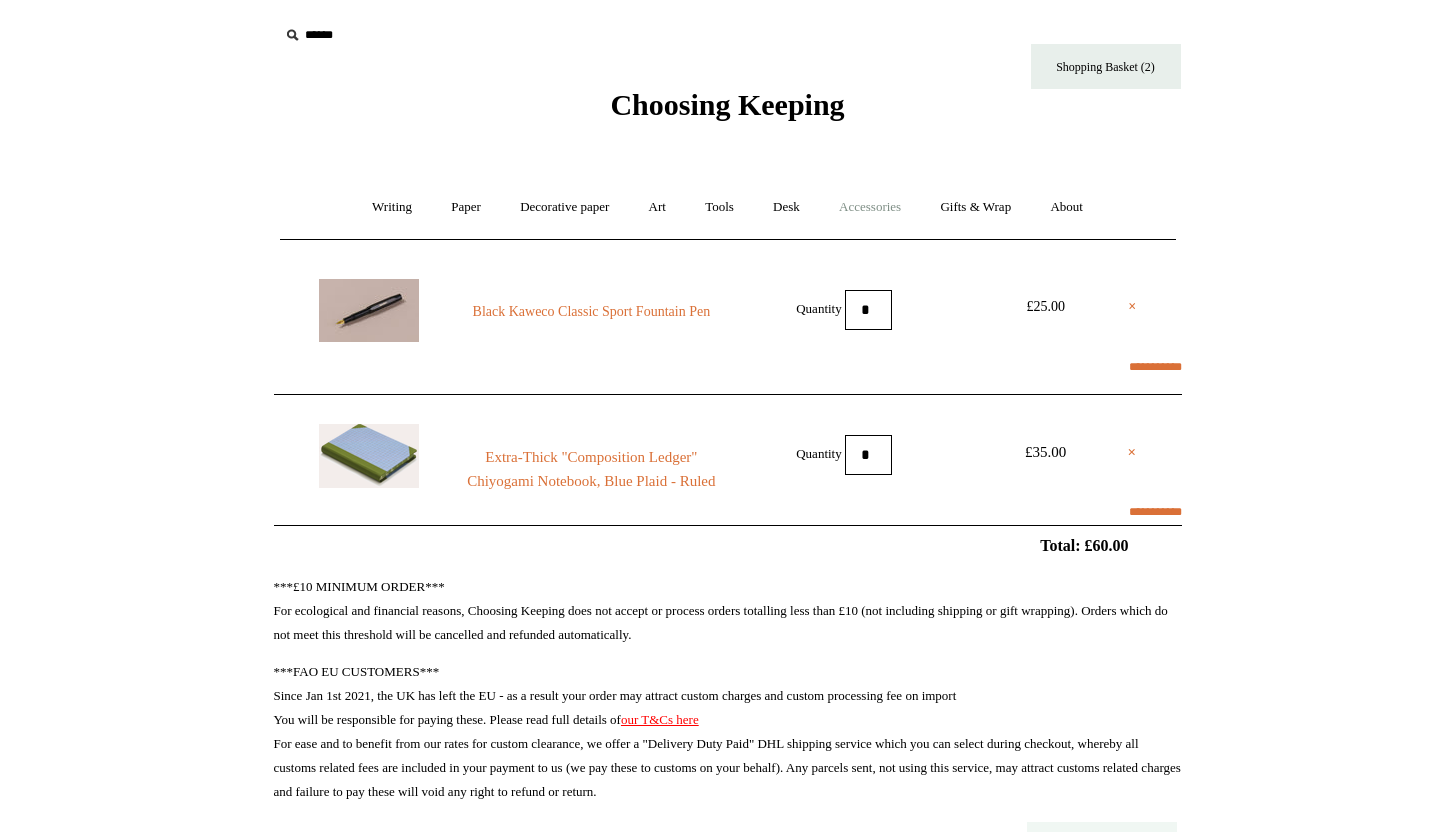 select on "**********" 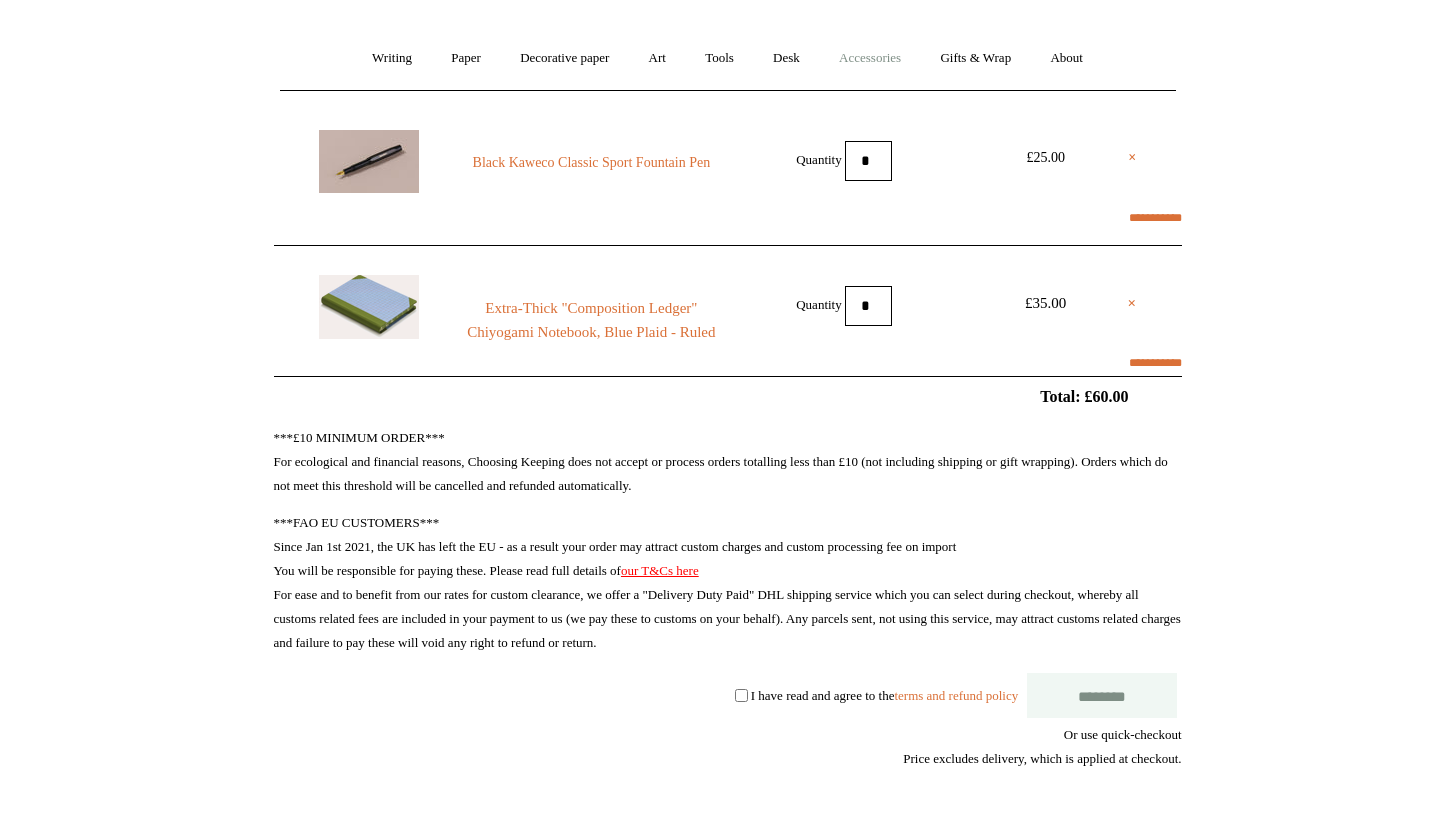 scroll, scrollTop: 189, scrollLeft: 0, axis: vertical 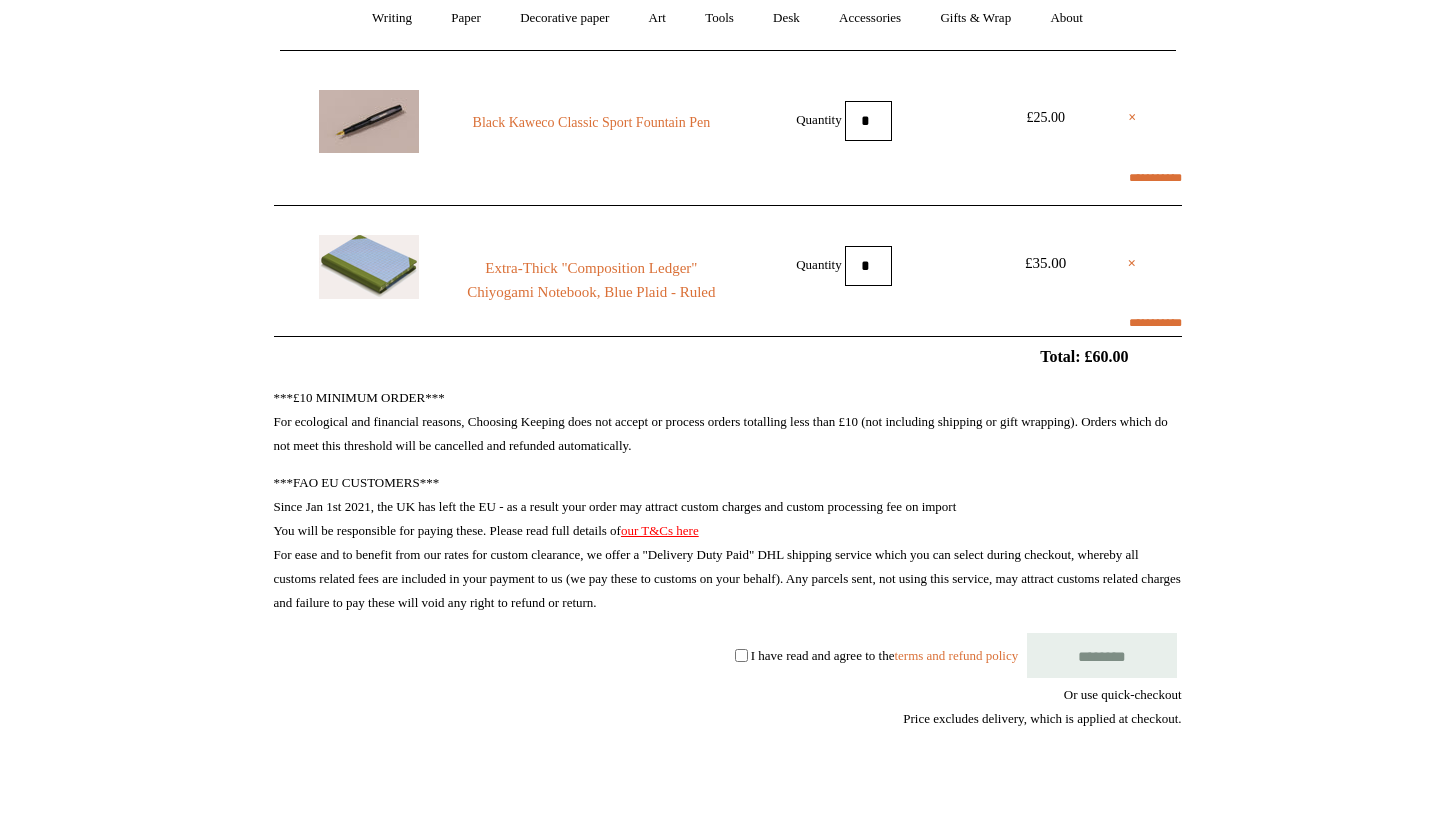click on "********" at bounding box center [1102, 655] 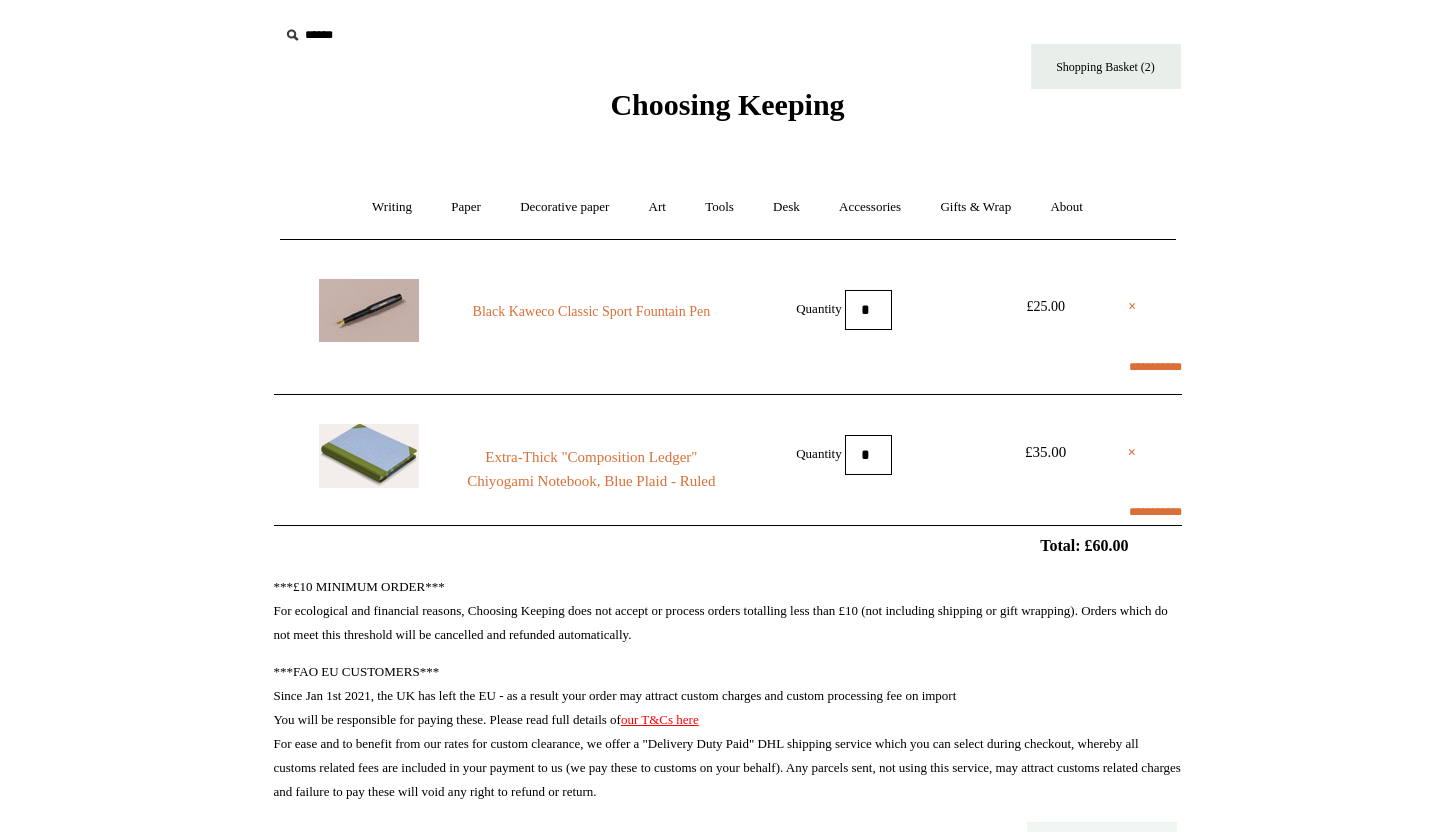 scroll, scrollTop: 170, scrollLeft: 0, axis: vertical 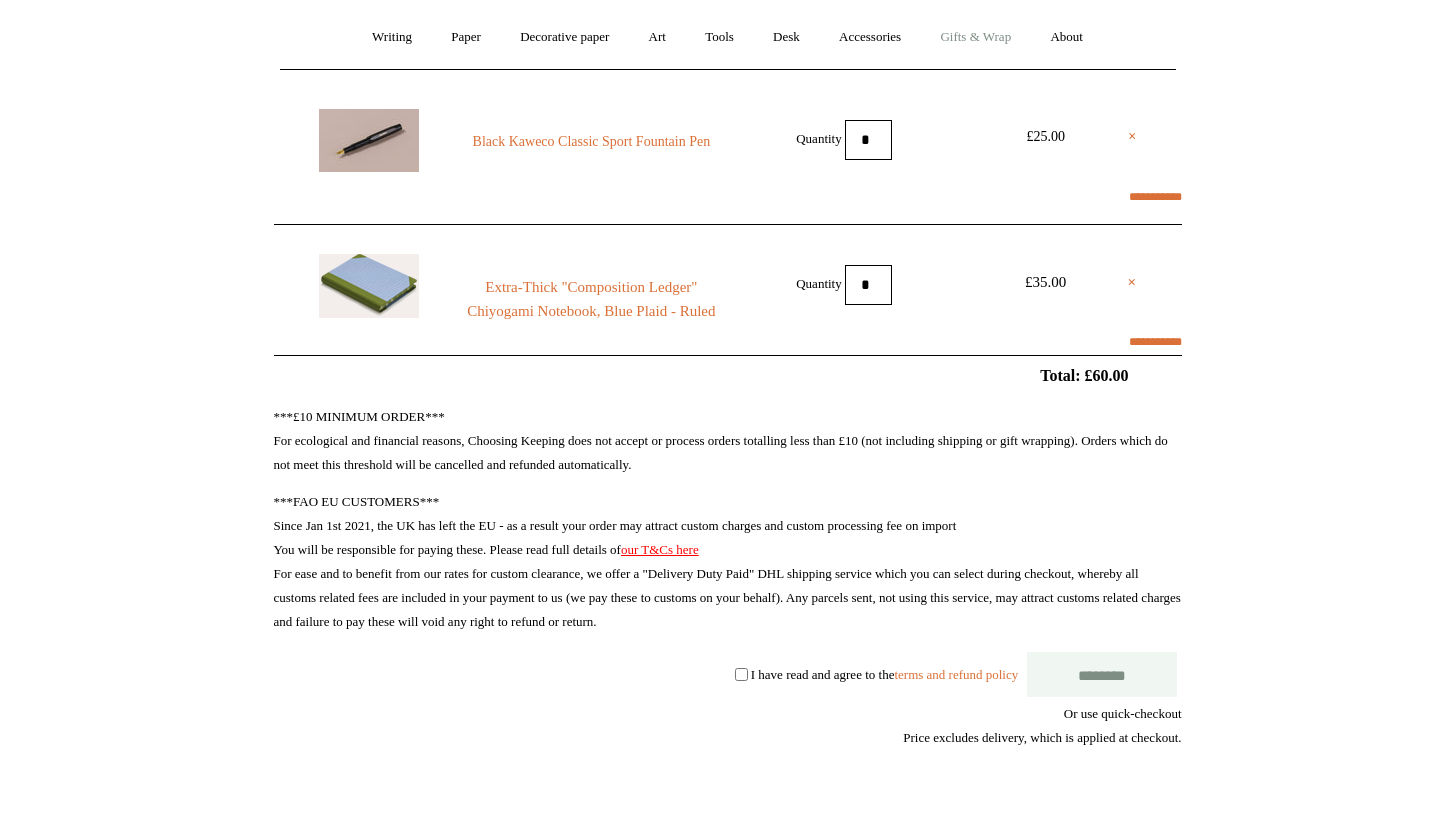 click on "Gifts & Wrap +" at bounding box center [975, 37] 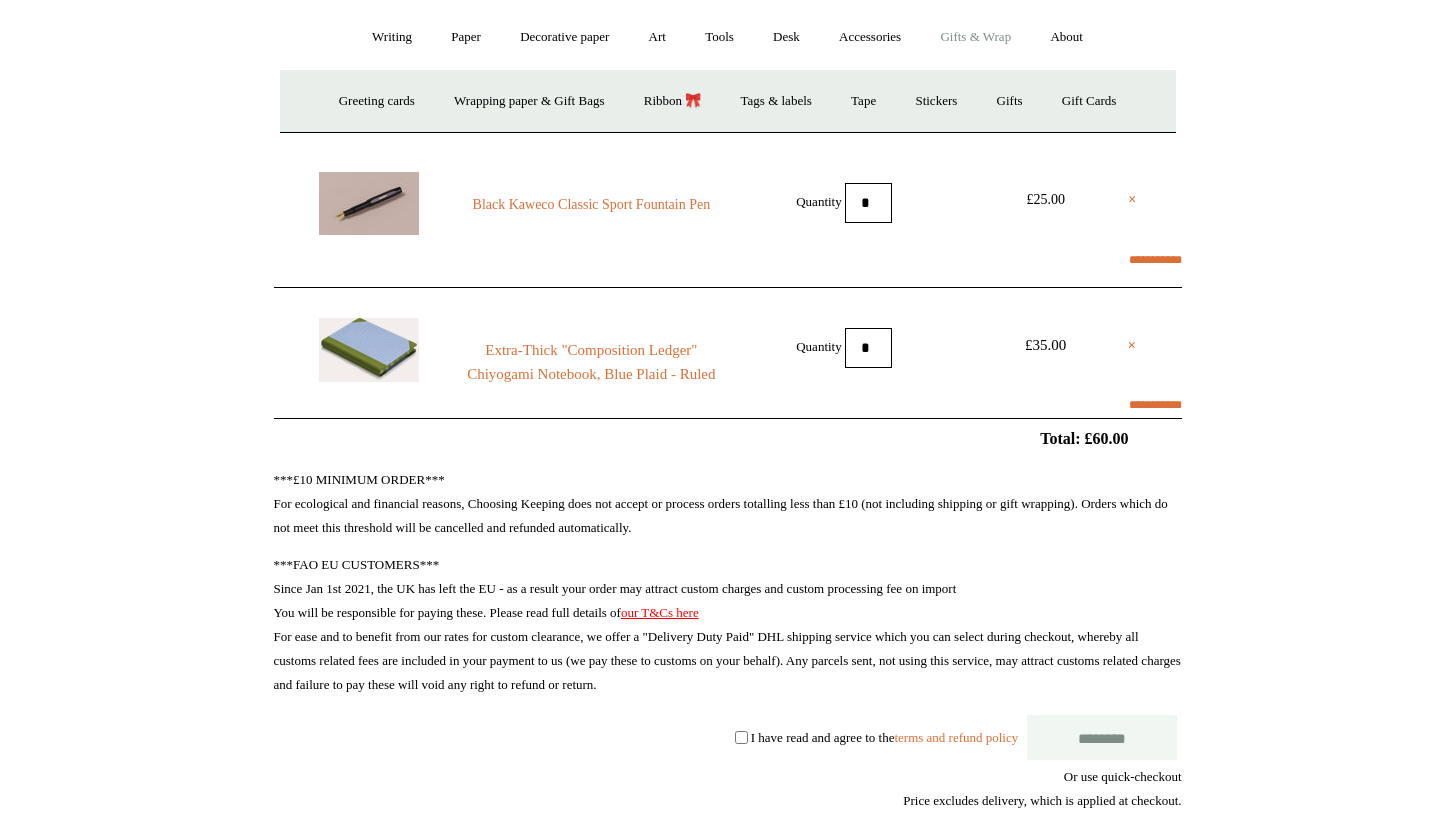 select on "**********" 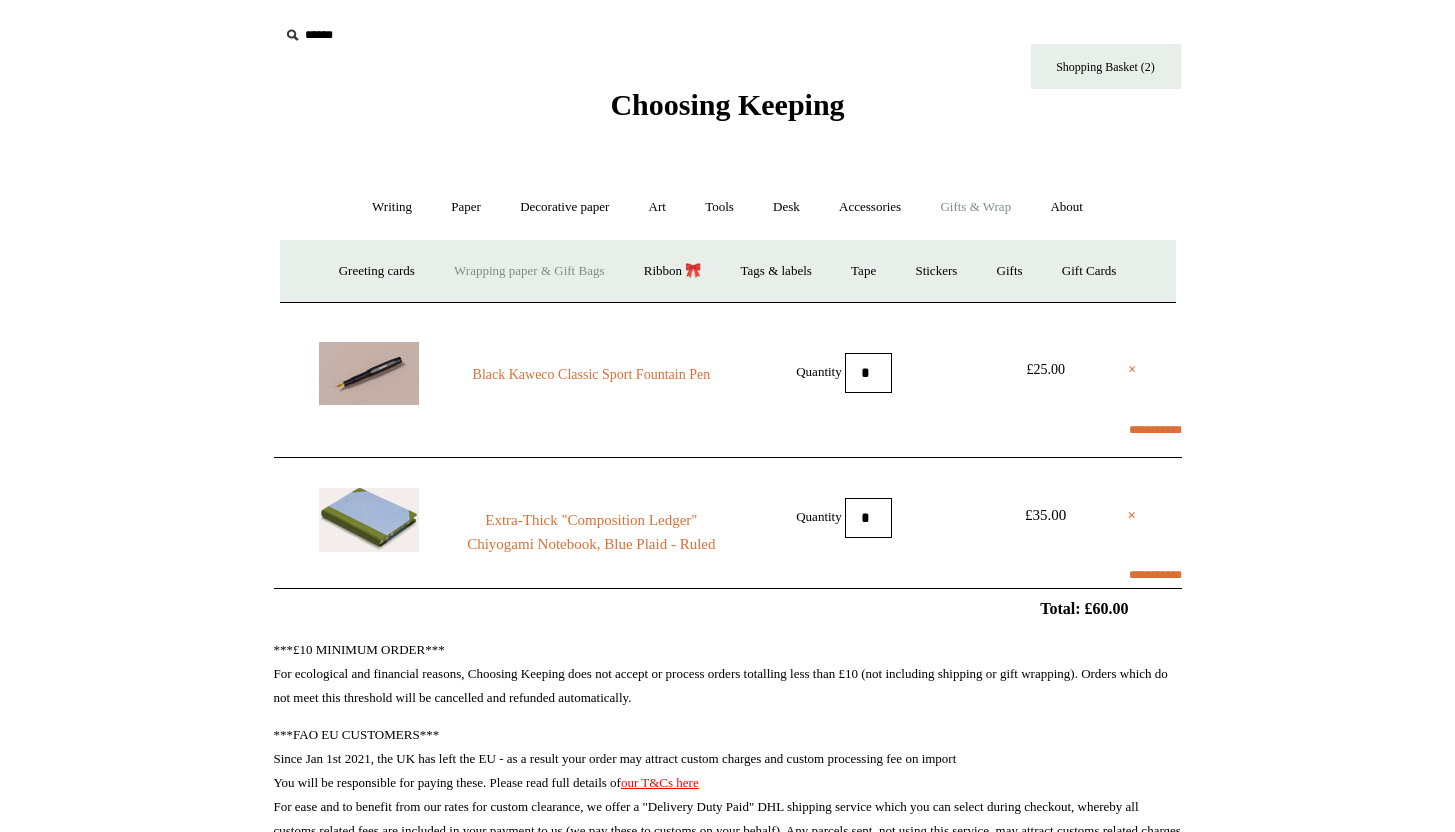 click on "Wrapping paper & Gift Bags" at bounding box center [529, 271] 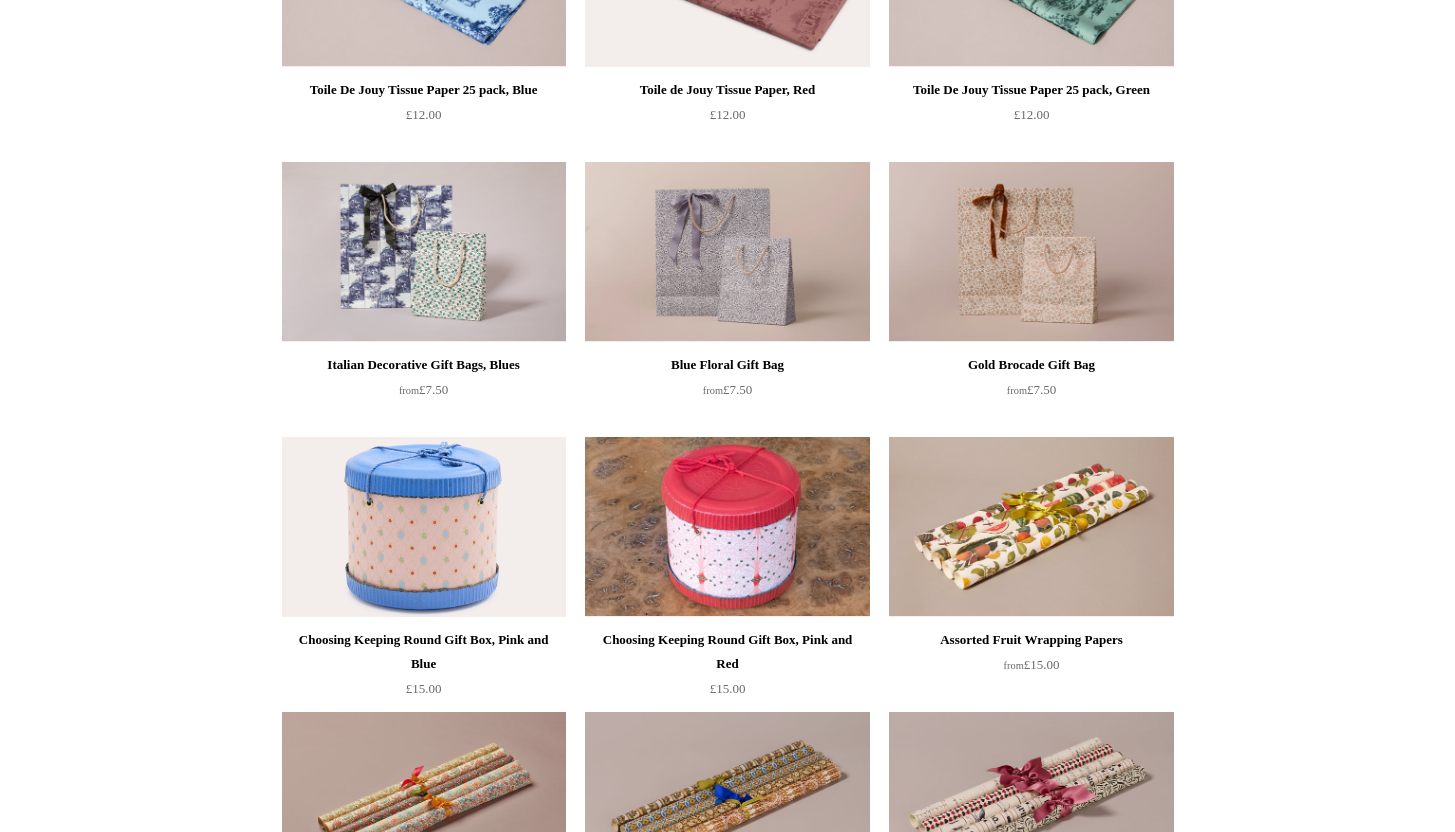 scroll, scrollTop: 0, scrollLeft: 0, axis: both 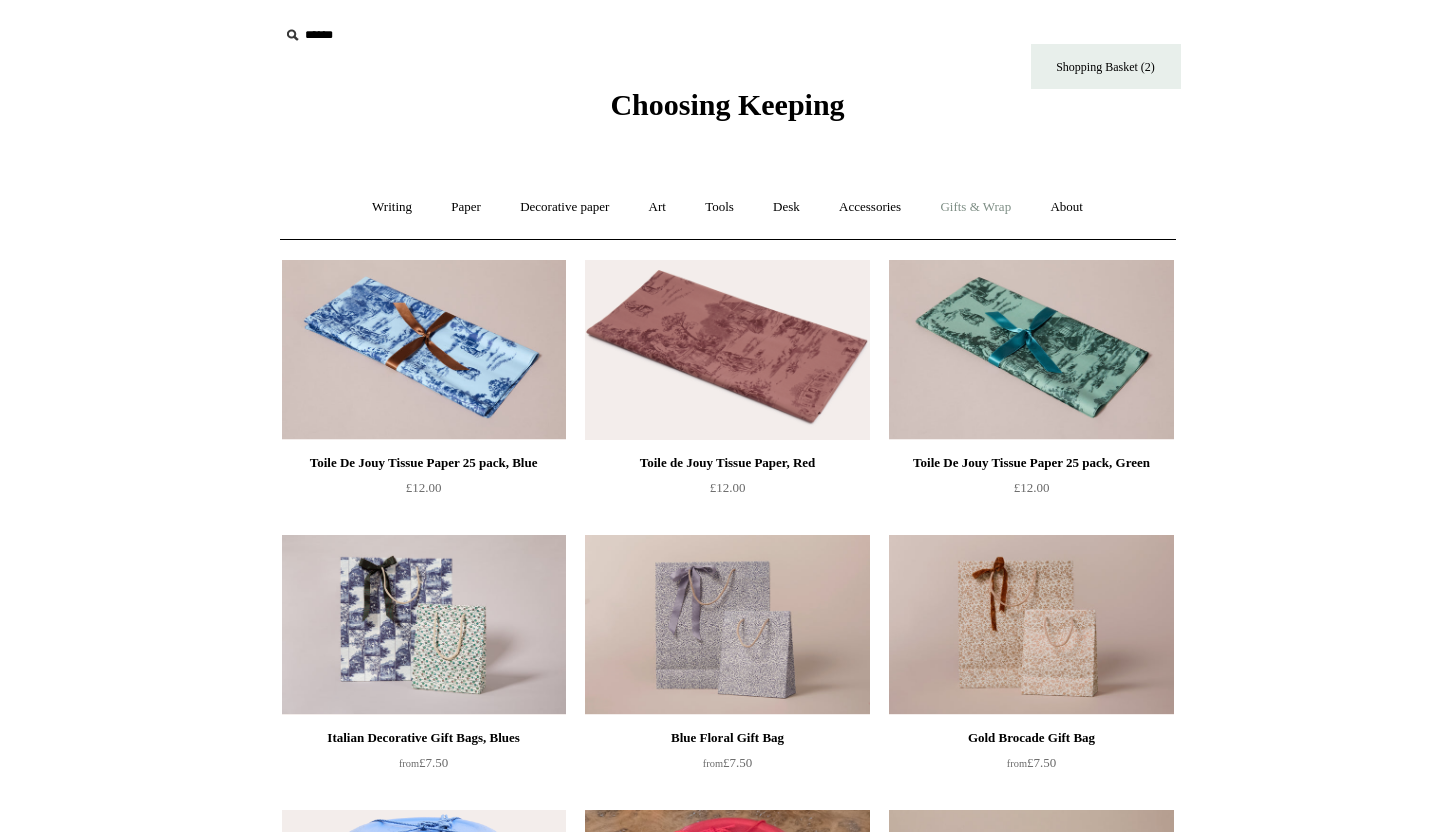 click on "Gifts & Wrap +" at bounding box center [975, 207] 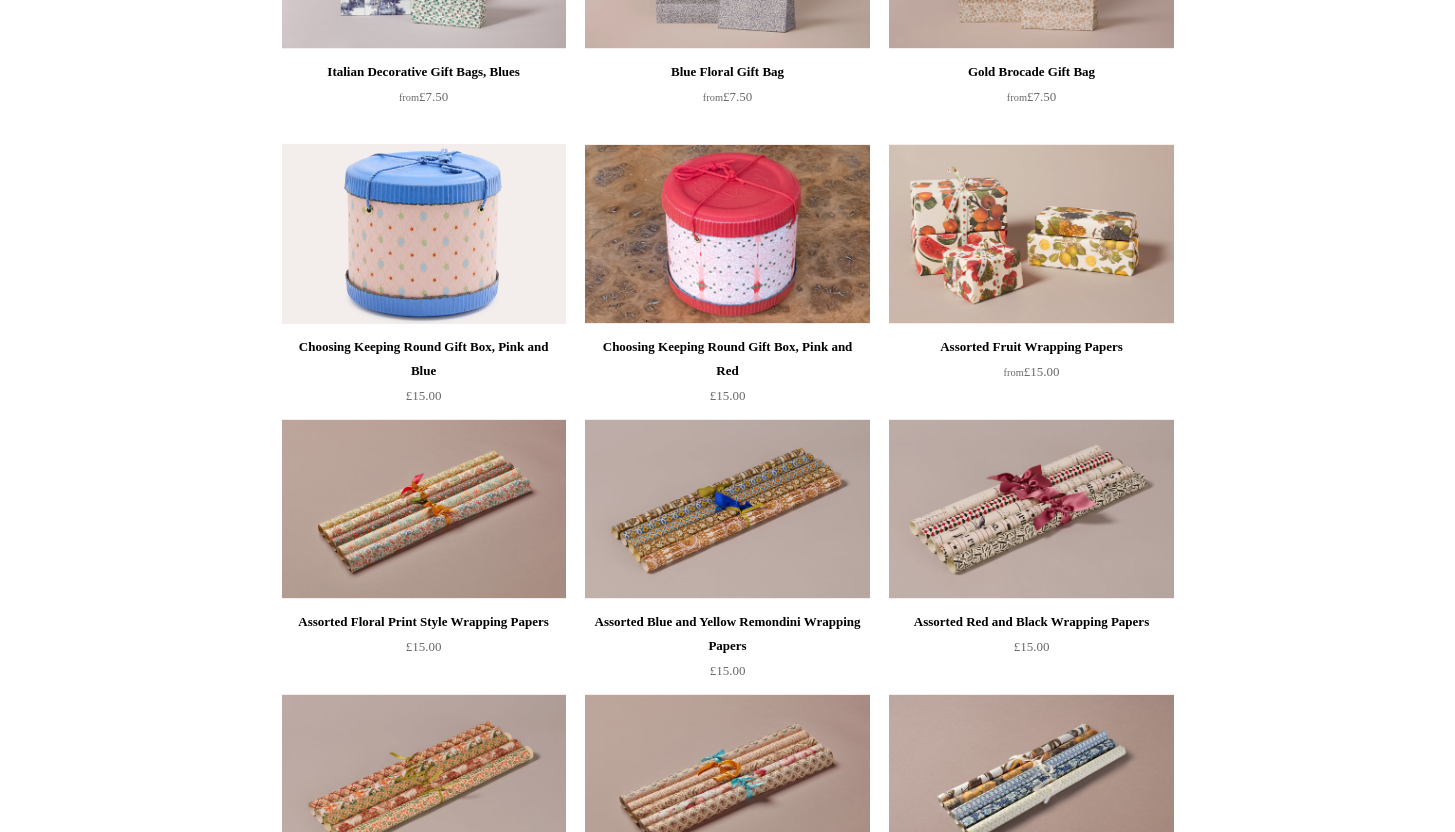 scroll, scrollTop: 100, scrollLeft: 0, axis: vertical 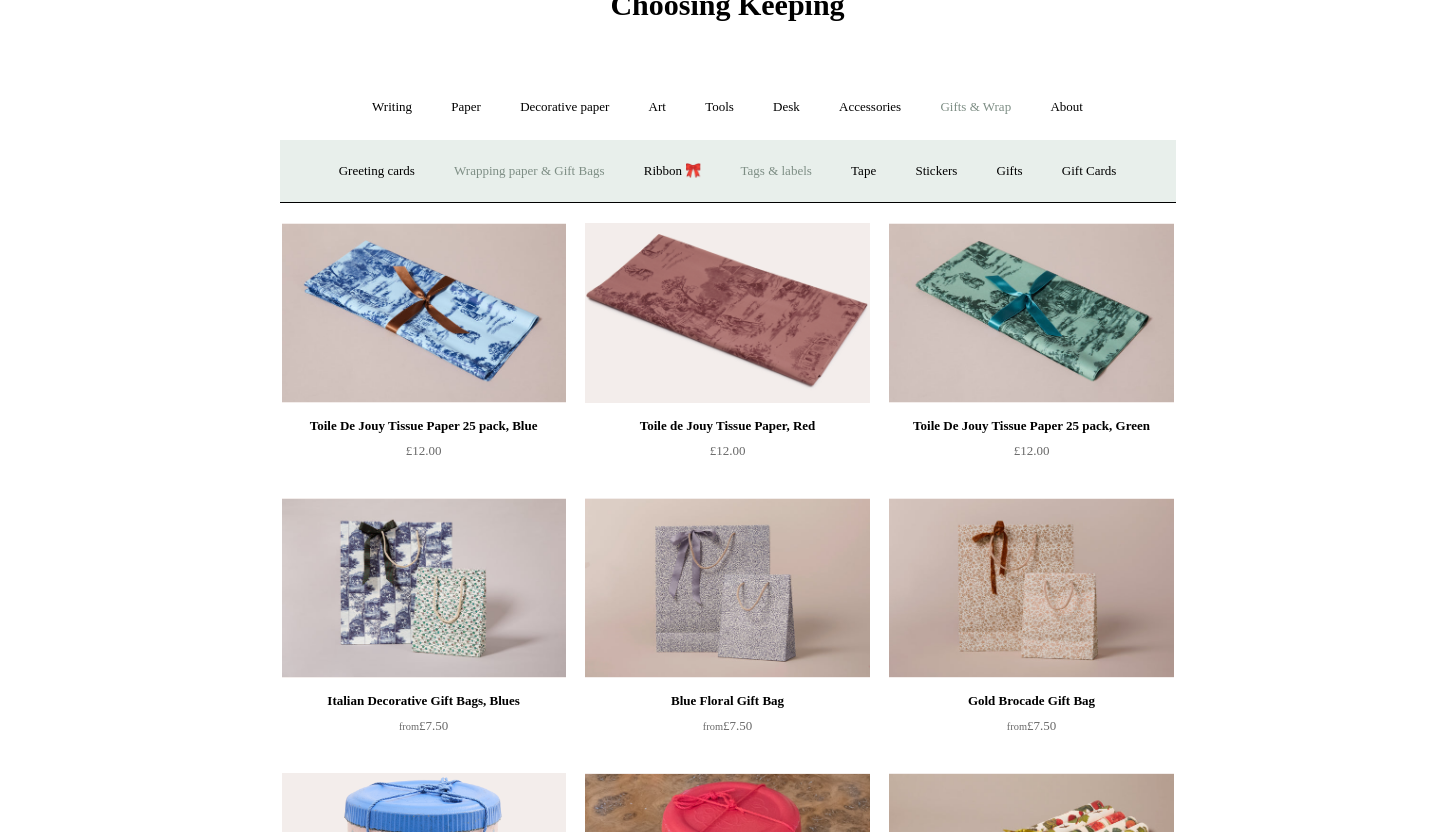 click on "Tags & labels" at bounding box center (776, 171) 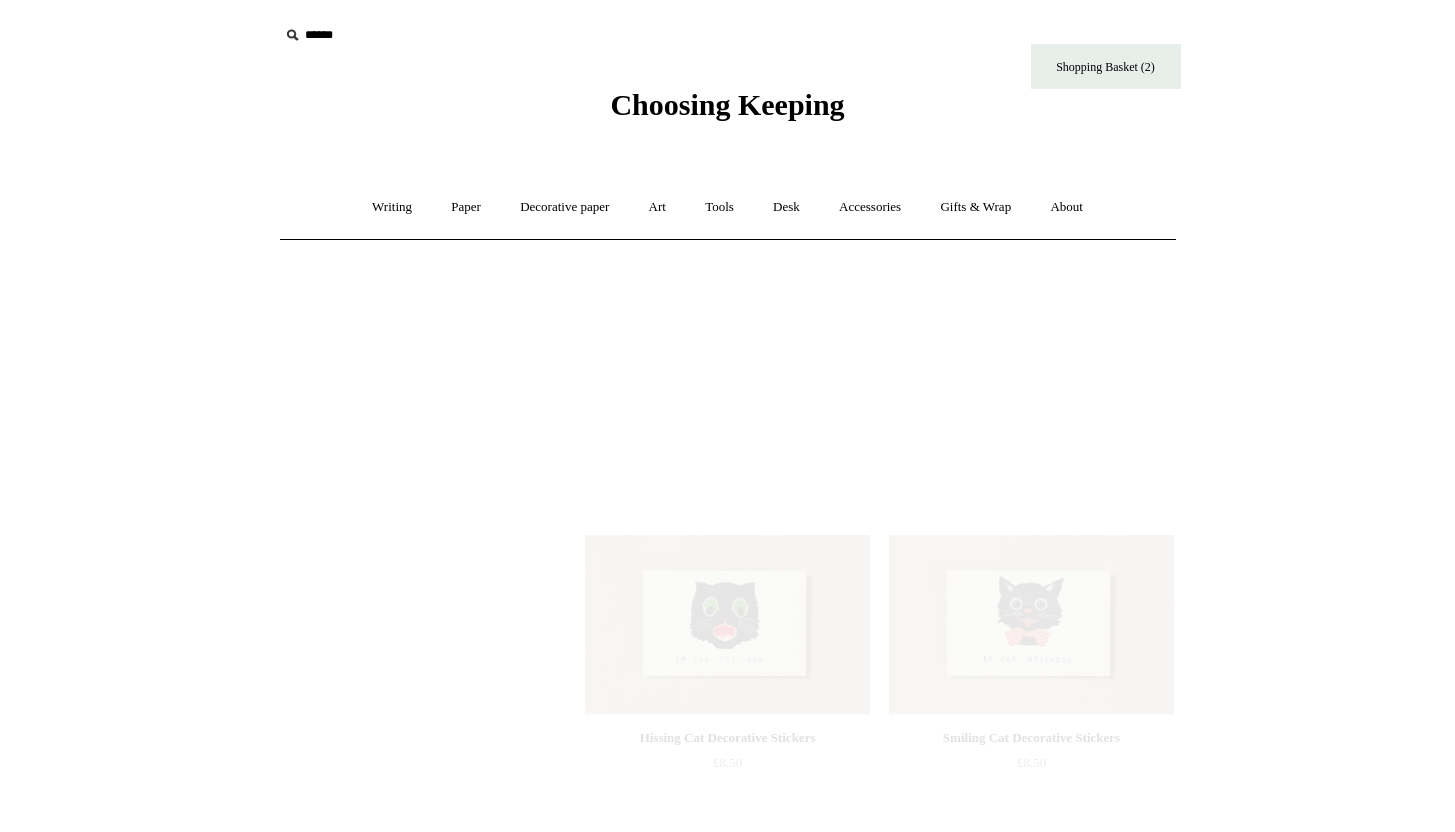 scroll, scrollTop: 0, scrollLeft: 0, axis: both 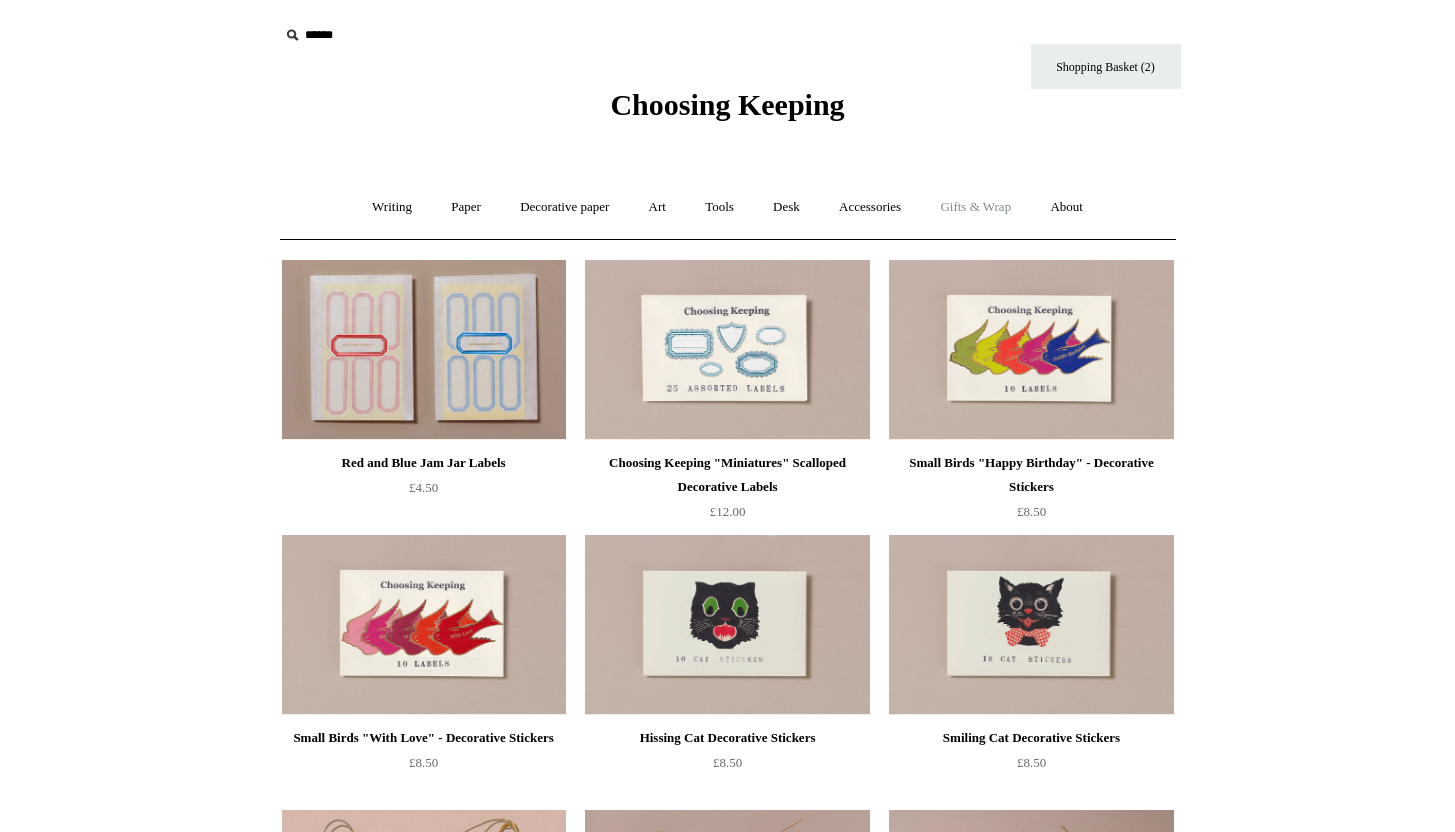 click on "Gifts & Wrap +" at bounding box center (975, 207) 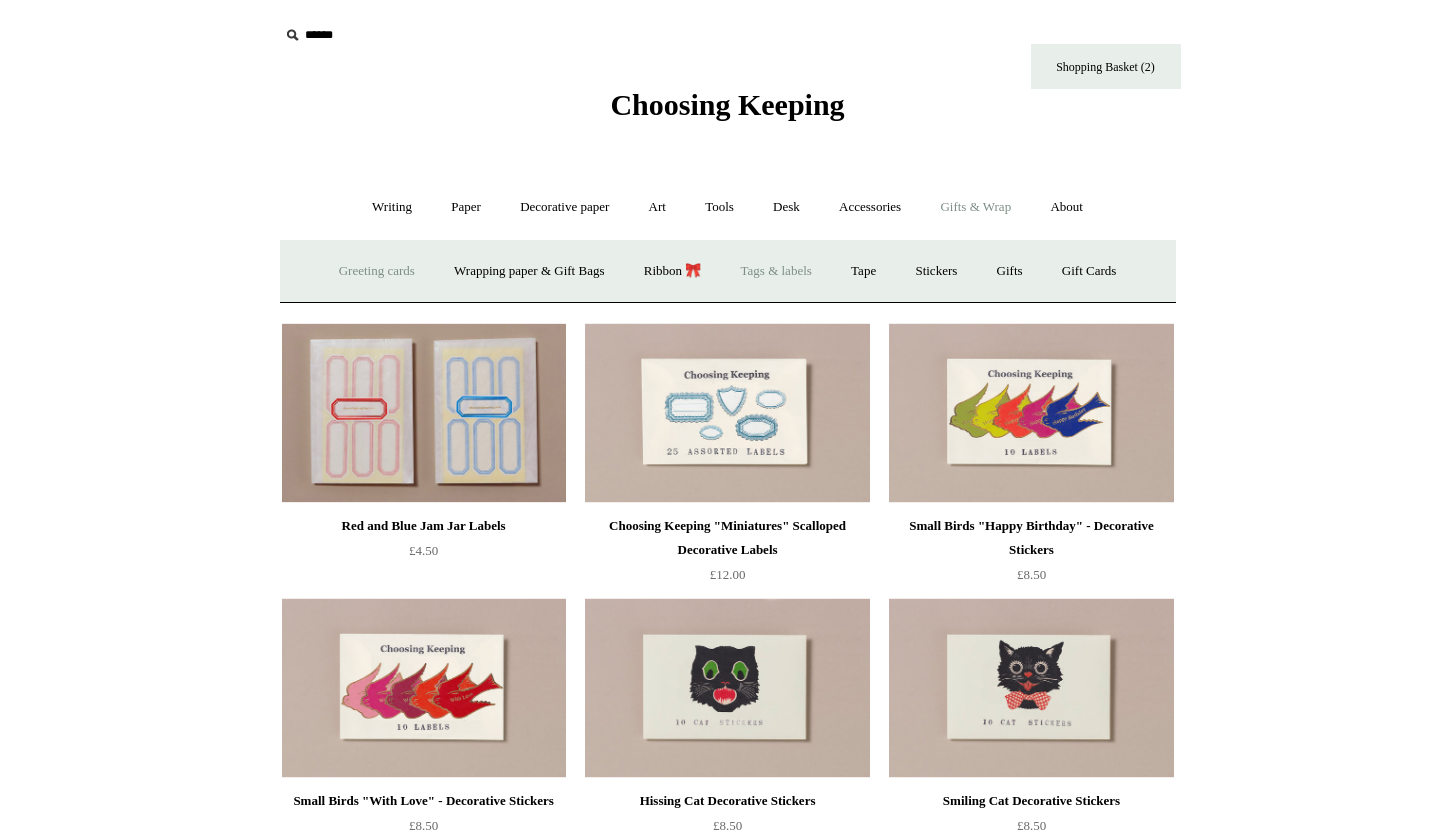 click on "Greeting cards +" at bounding box center [377, 271] 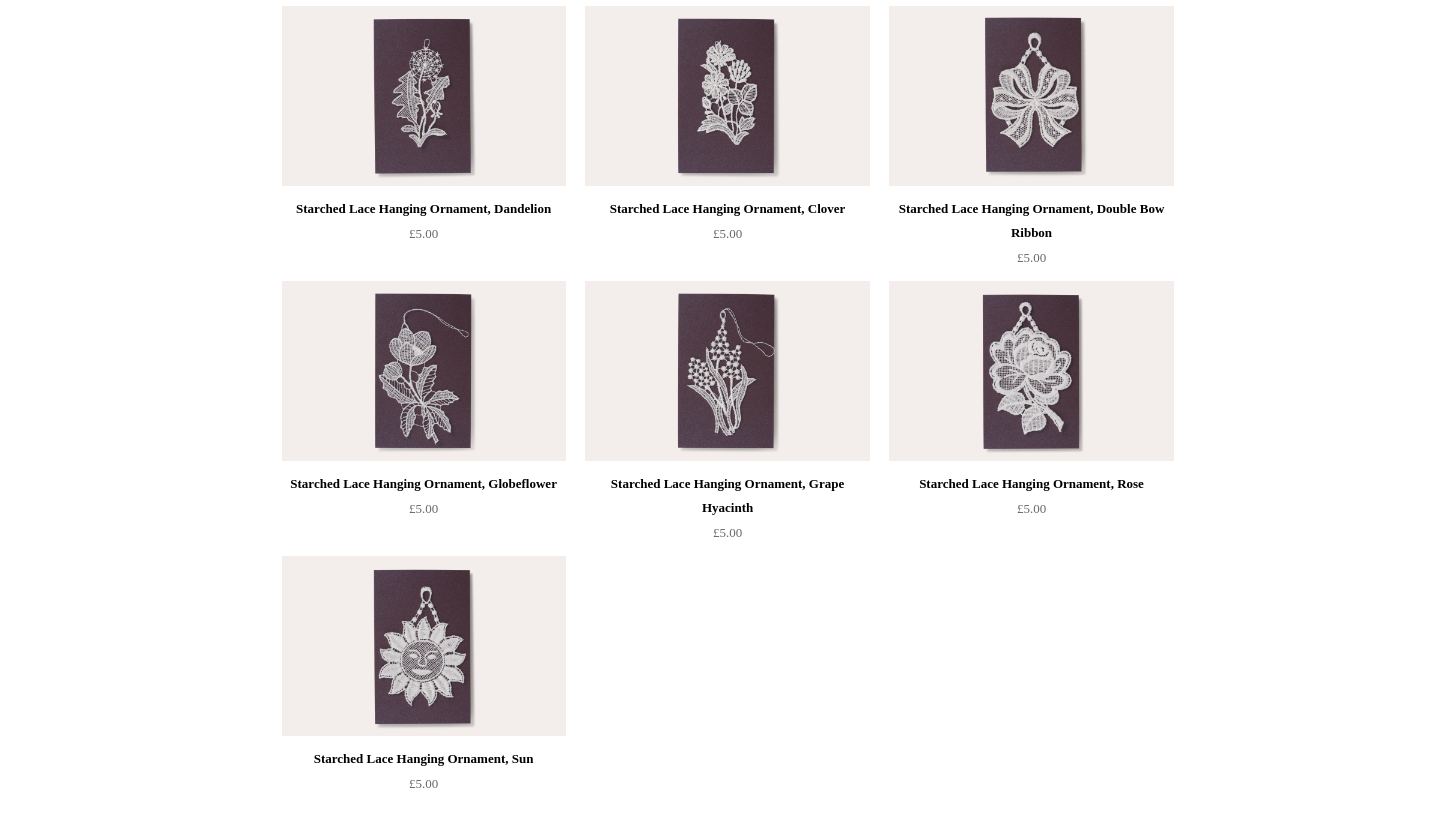 scroll, scrollTop: 1309, scrollLeft: 0, axis: vertical 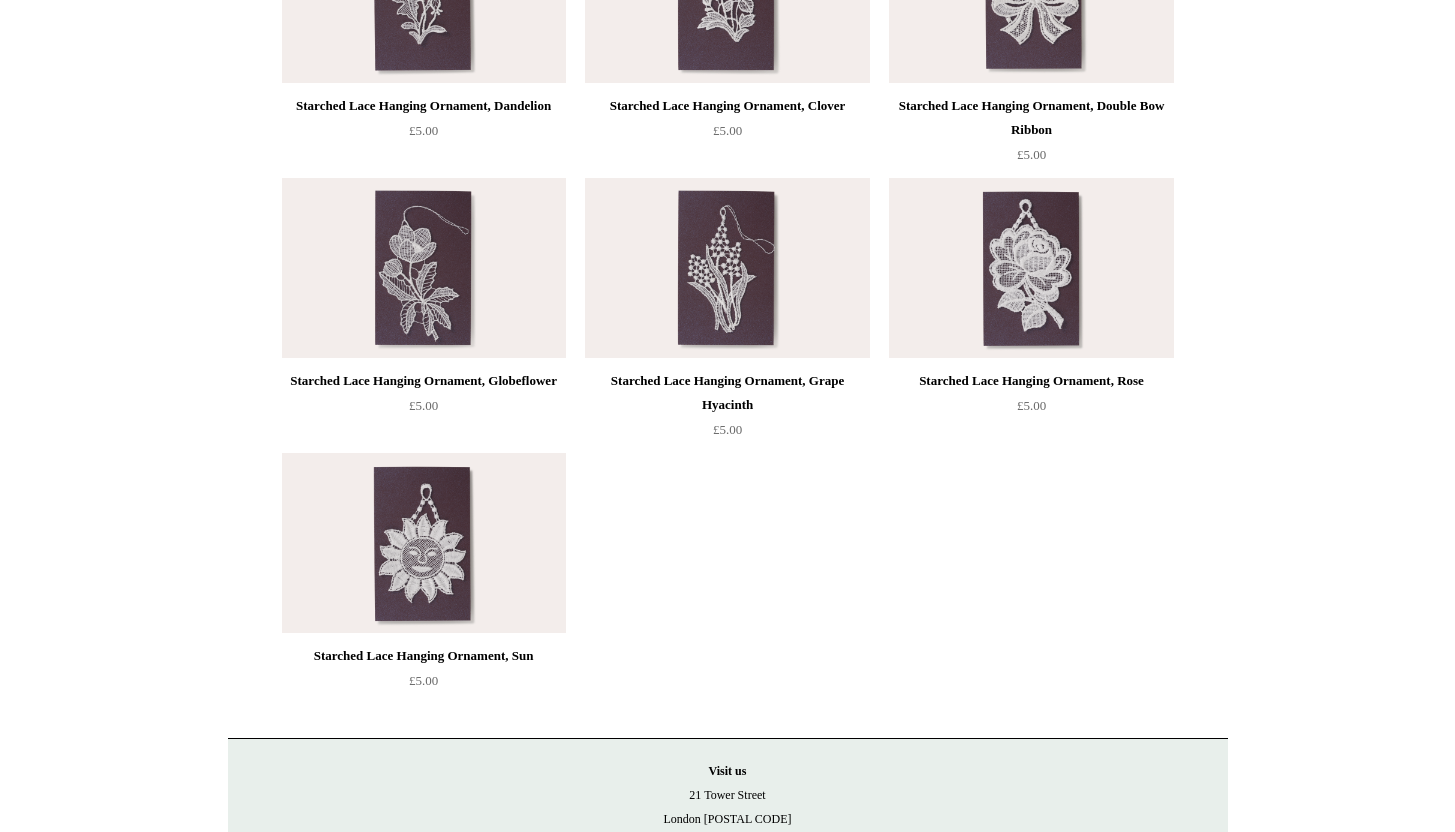 click at bounding box center (424, 268) 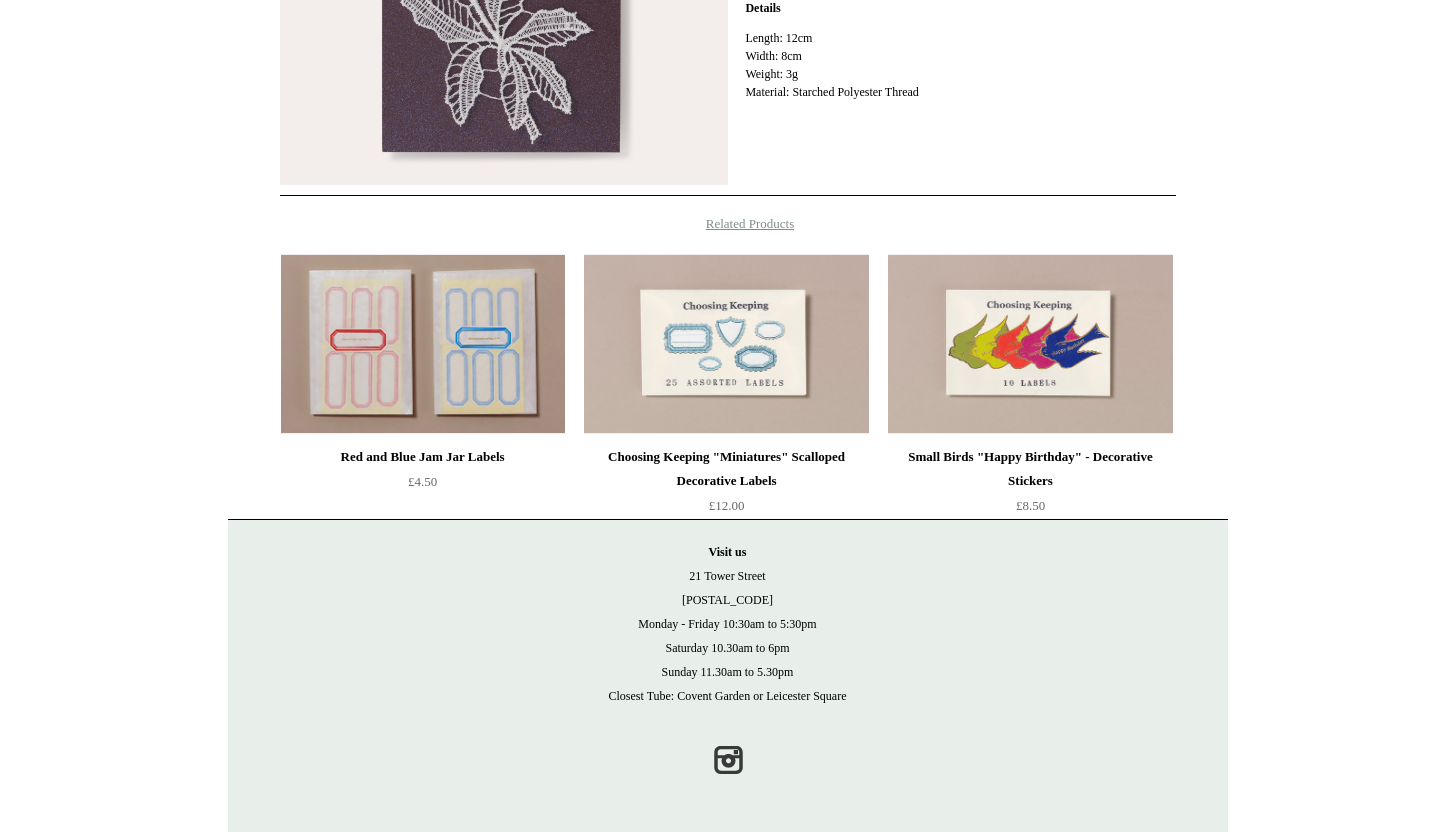 scroll, scrollTop: 0, scrollLeft: 0, axis: both 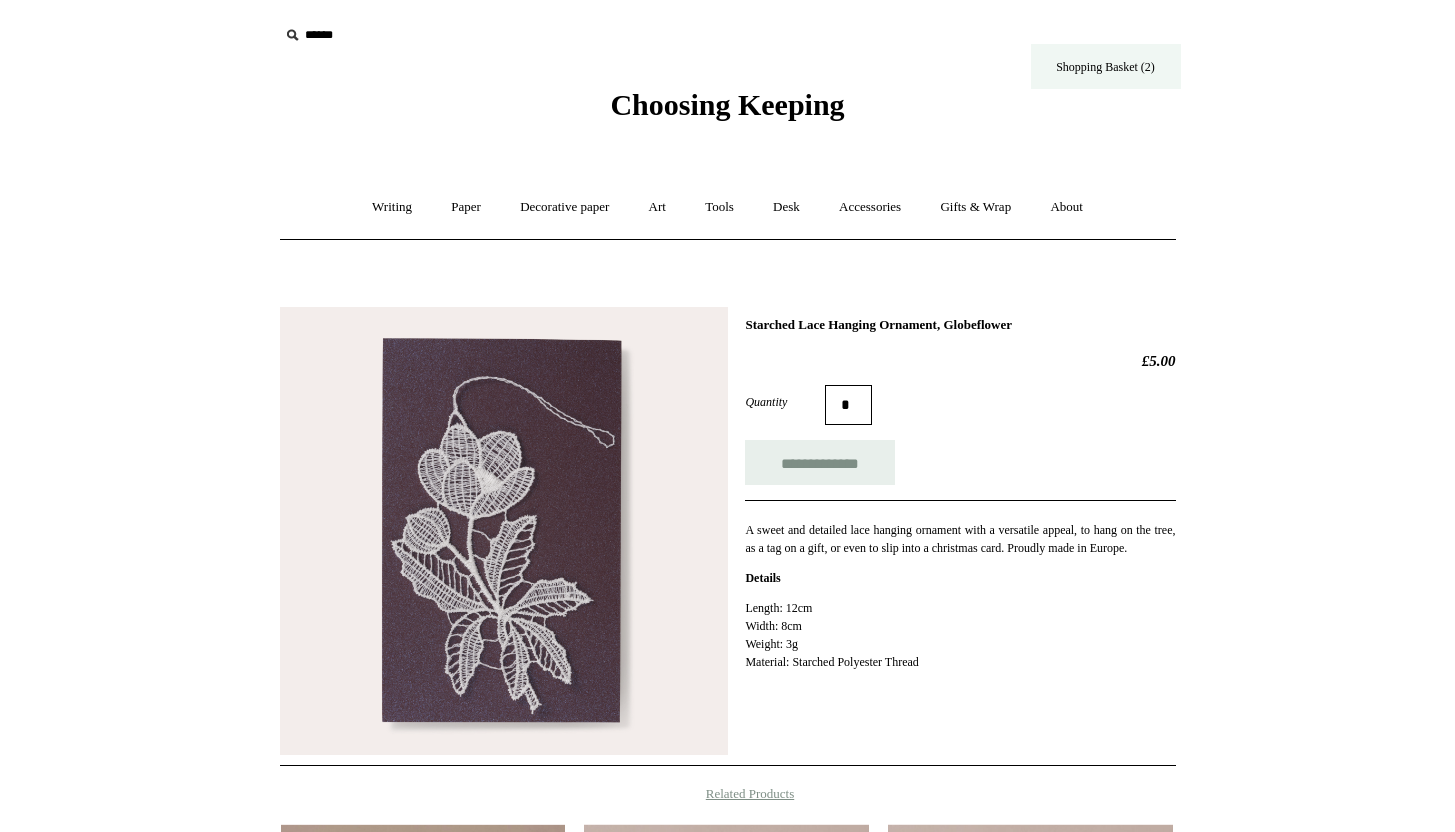 click on "Shopping Basket (2)" at bounding box center [1106, 66] 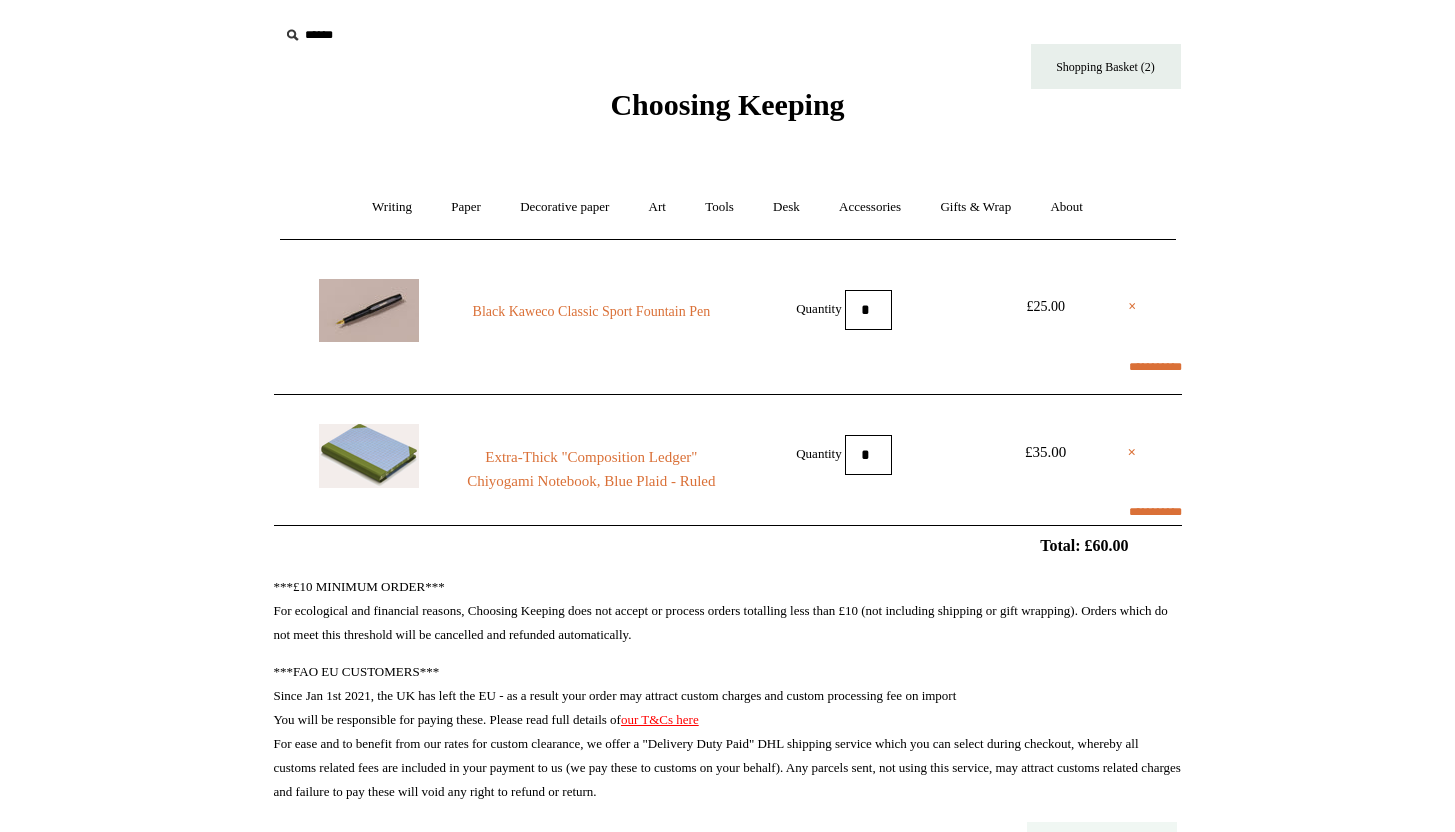 scroll, scrollTop: 0, scrollLeft: 0, axis: both 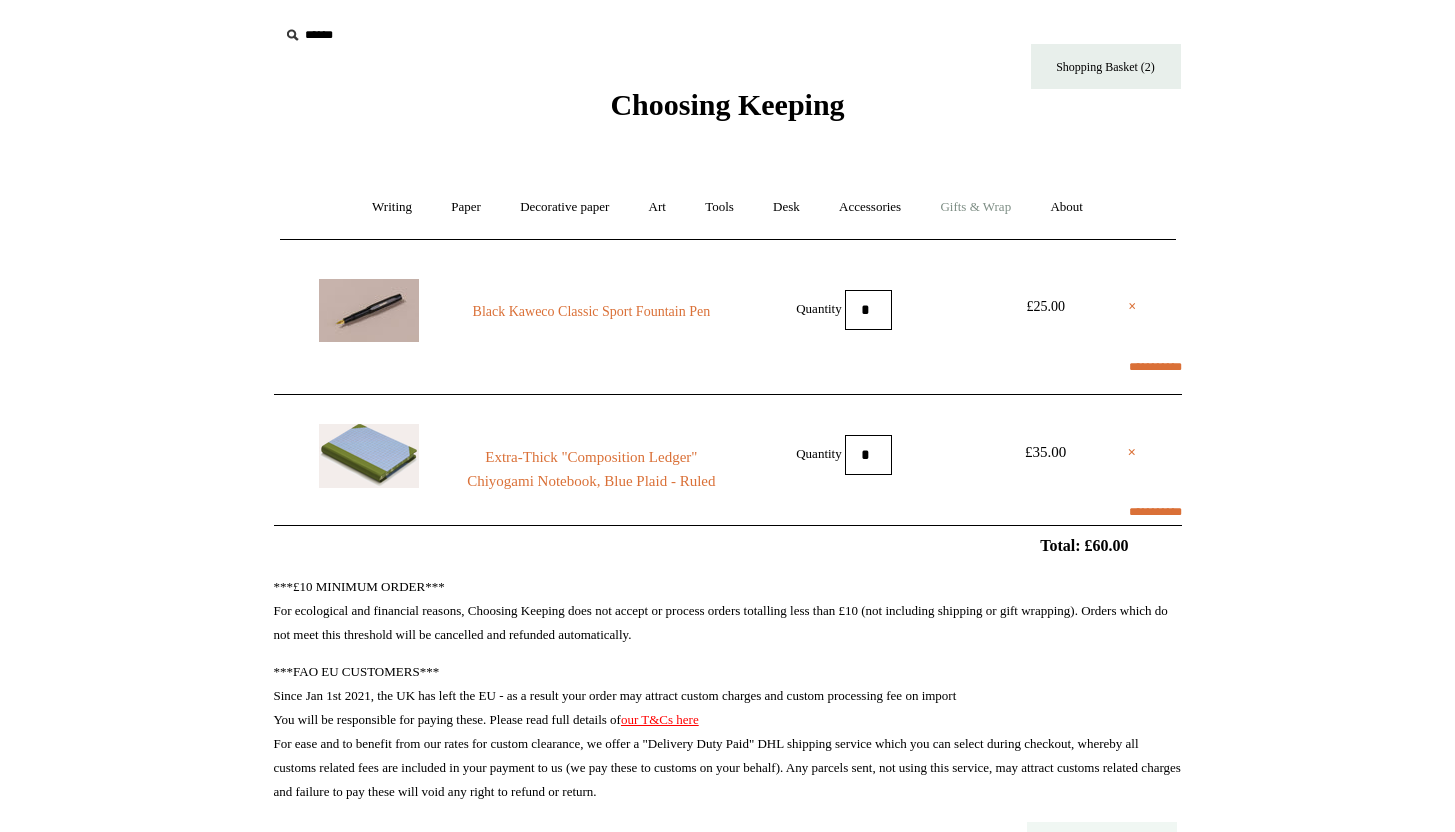 click on "Gifts & Wrap +" at bounding box center (975, 207) 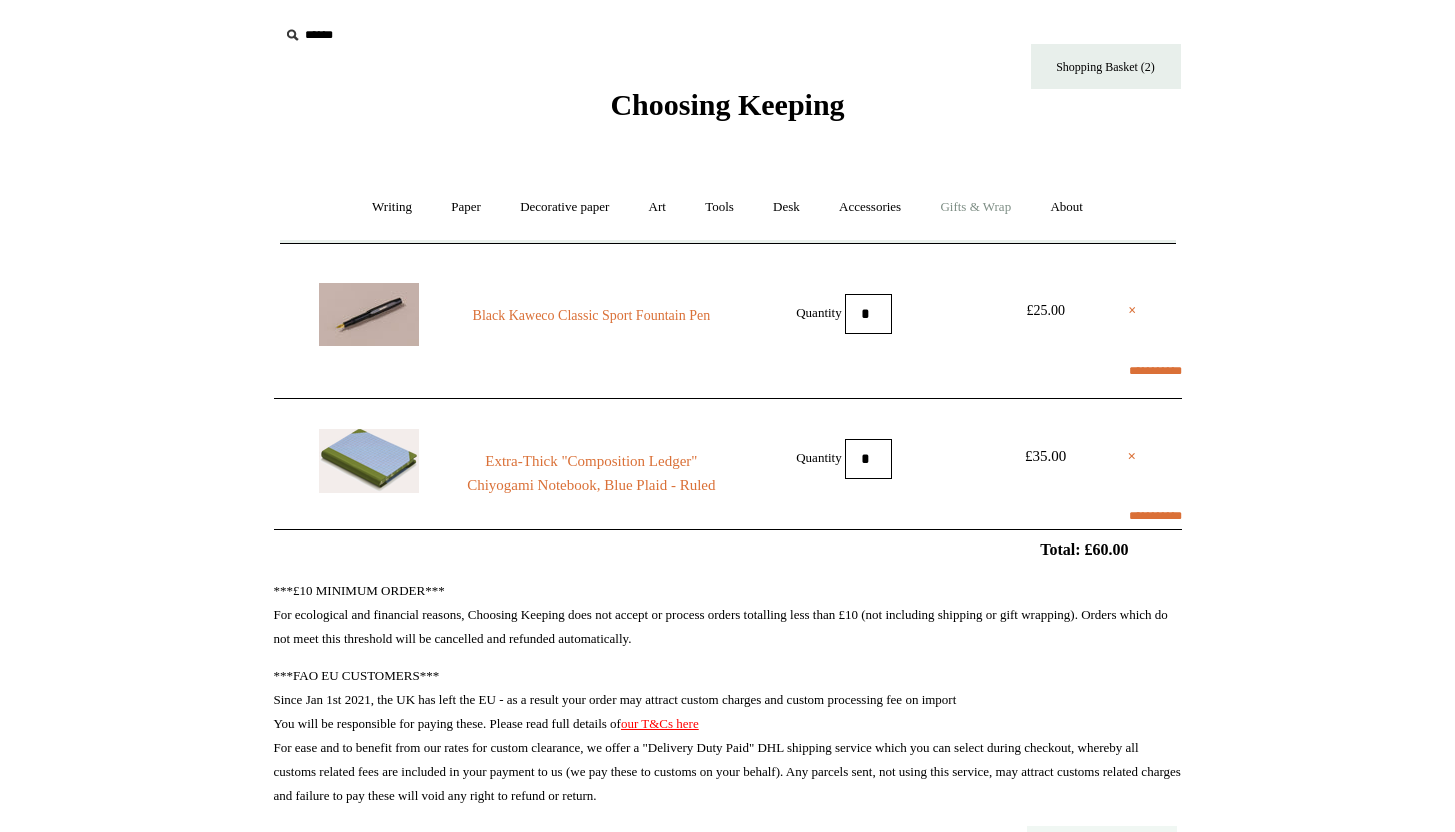 select on "**********" 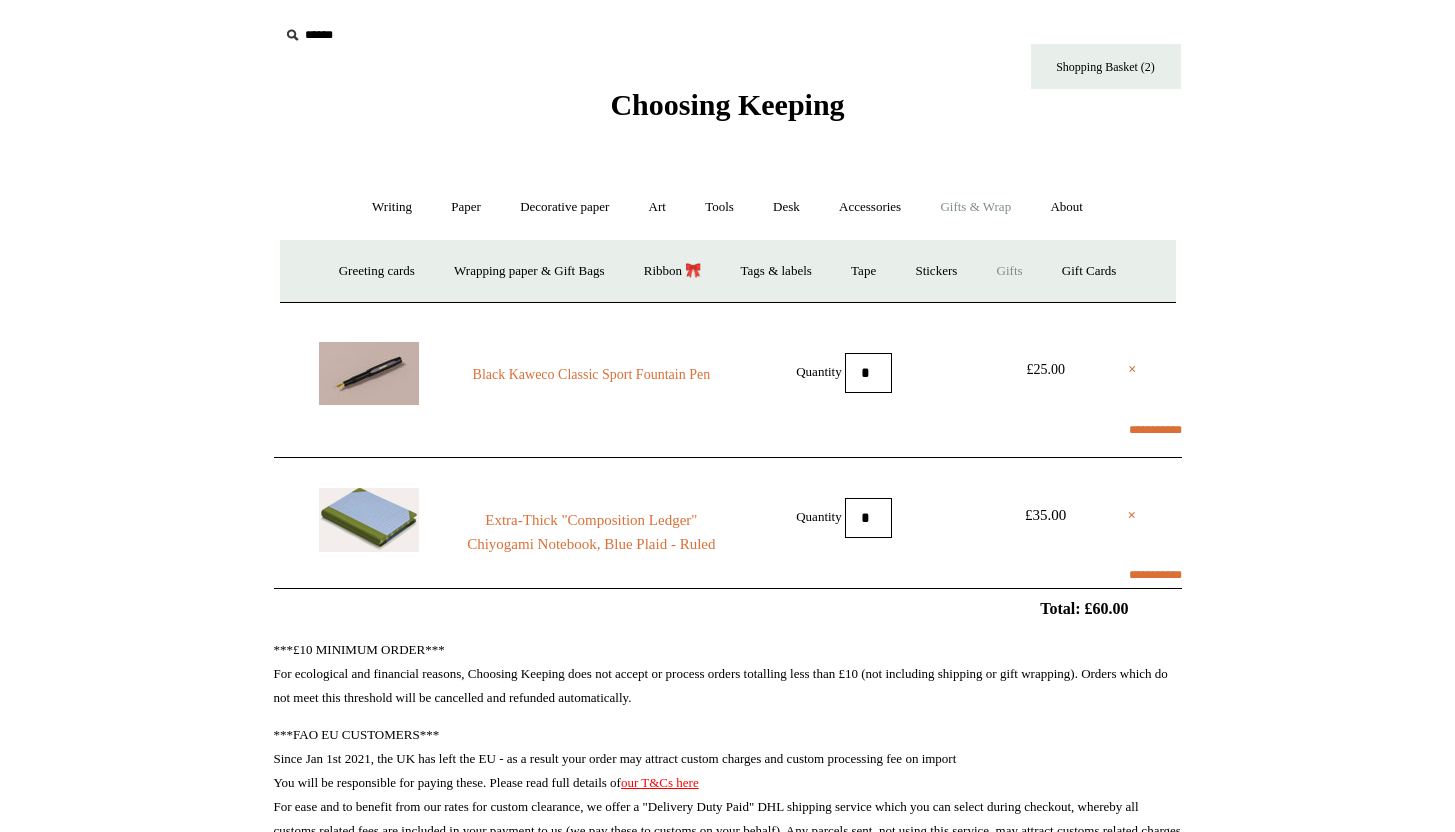 click on "Gifts +" at bounding box center (1010, 271) 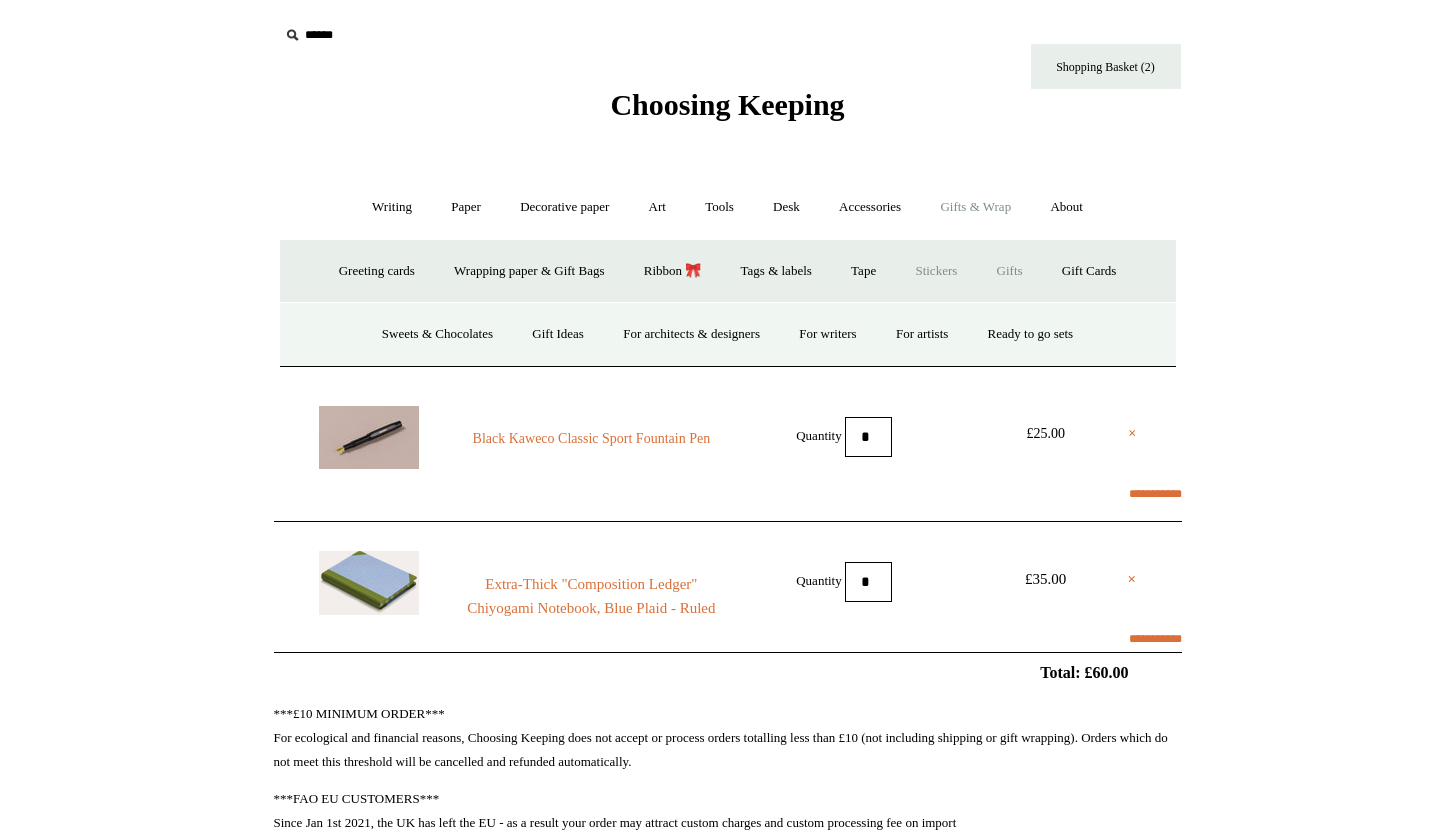 click on "Stickers" at bounding box center [936, 271] 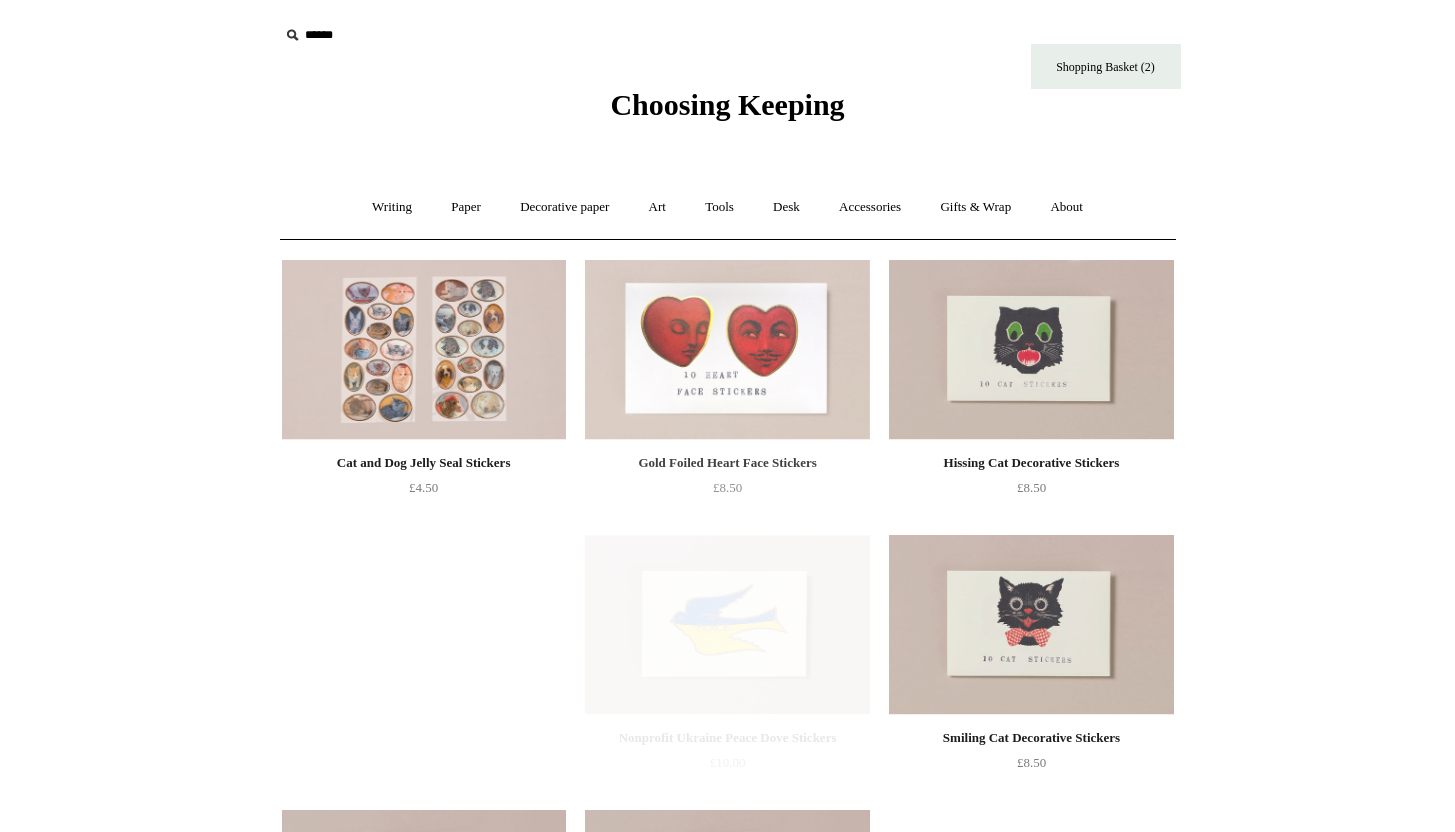 scroll, scrollTop: 0, scrollLeft: 0, axis: both 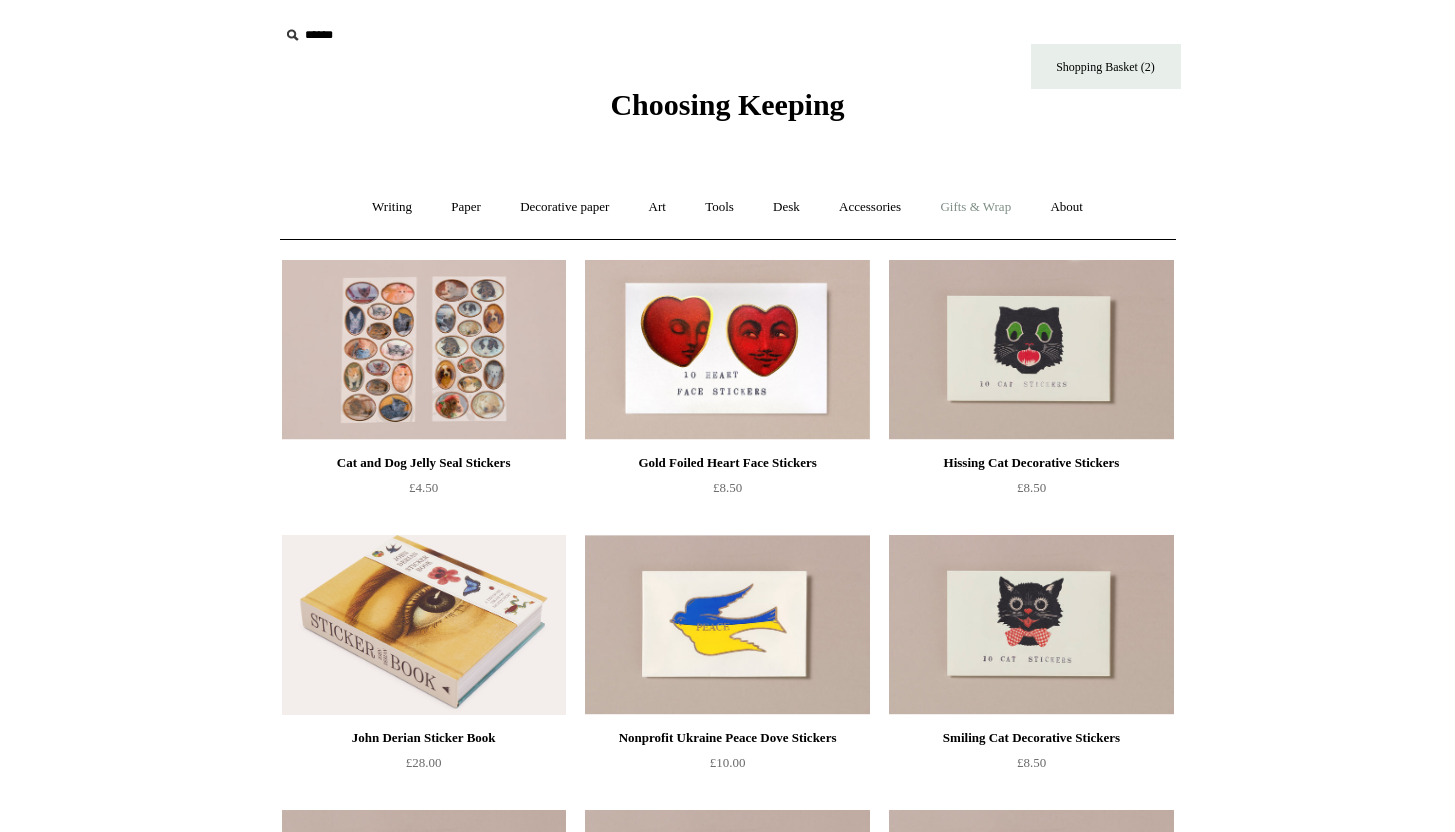 click on "Gifts & Wrap +" at bounding box center [975, 207] 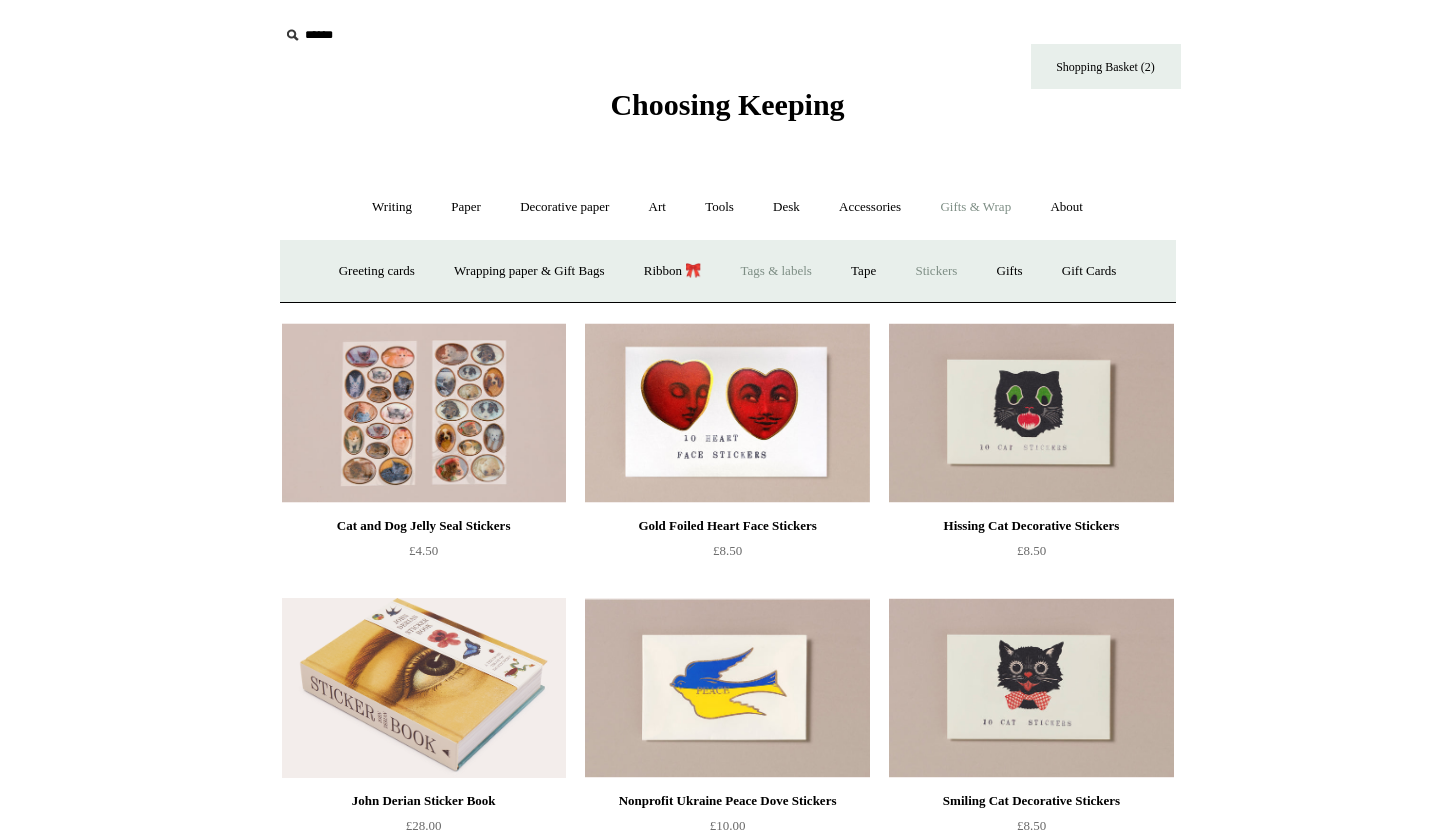 click on "Tags & labels" at bounding box center [776, 271] 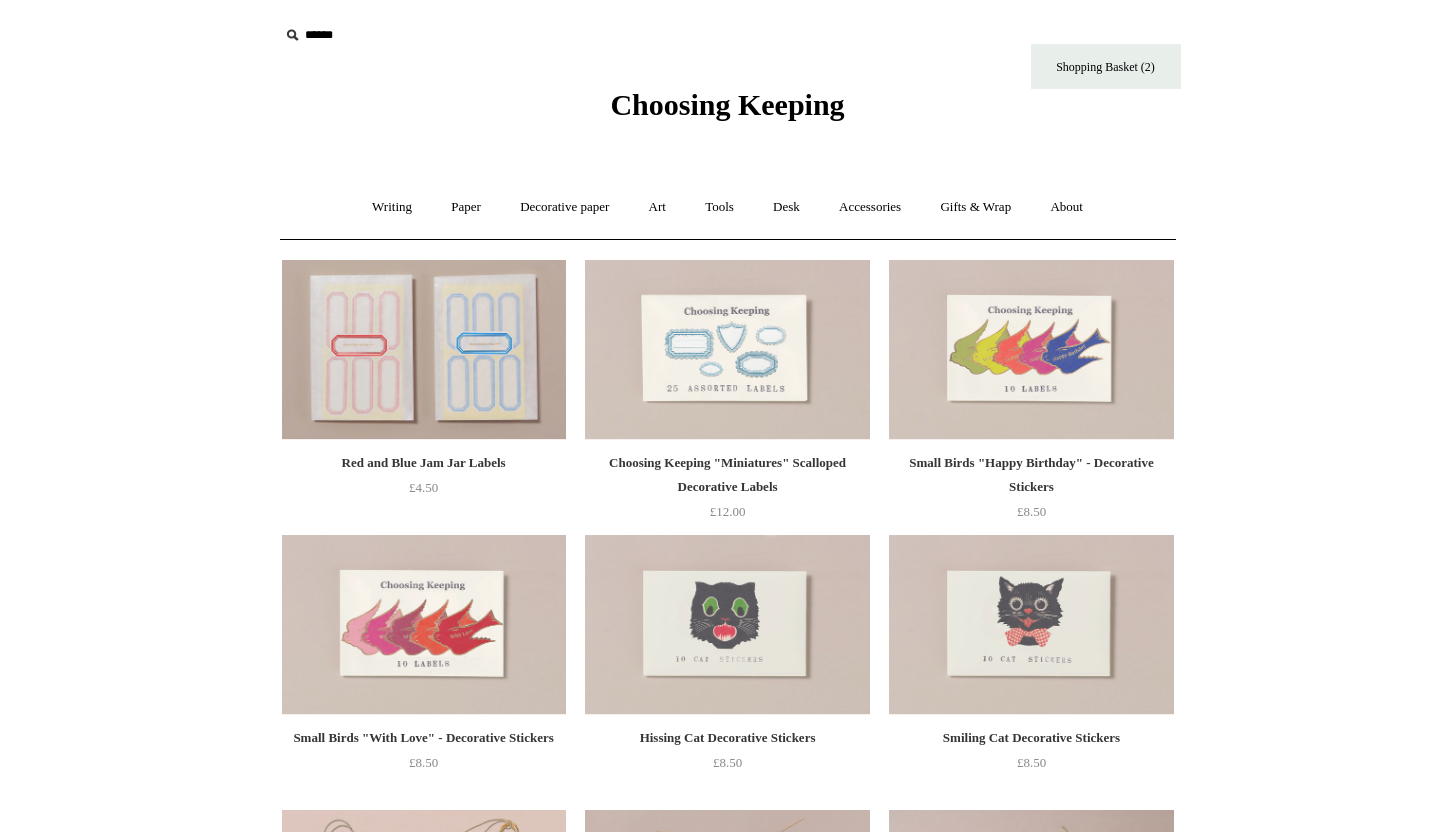 scroll, scrollTop: 0, scrollLeft: 0, axis: both 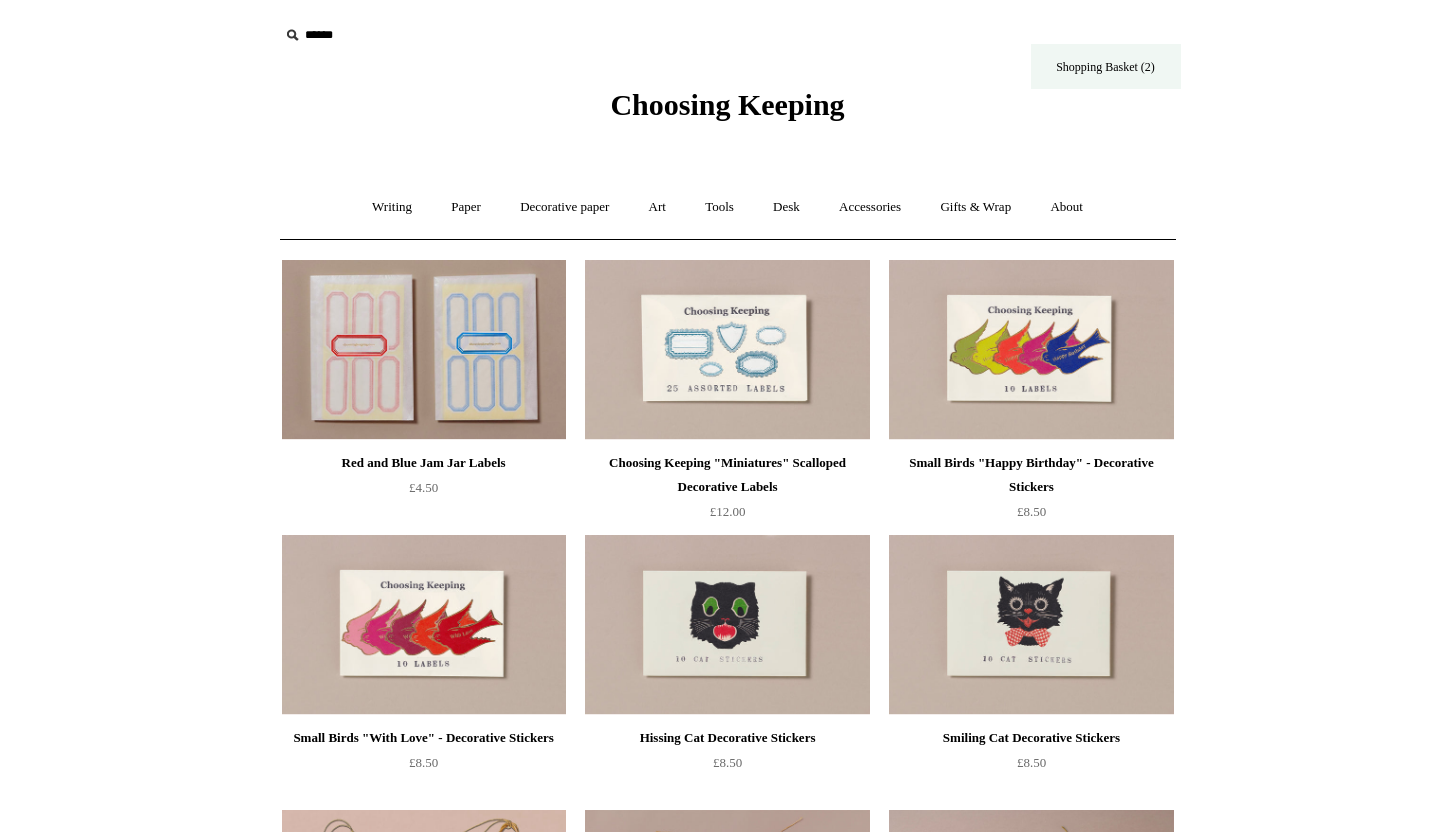 click on "Shopping Basket (2)" at bounding box center [1106, 66] 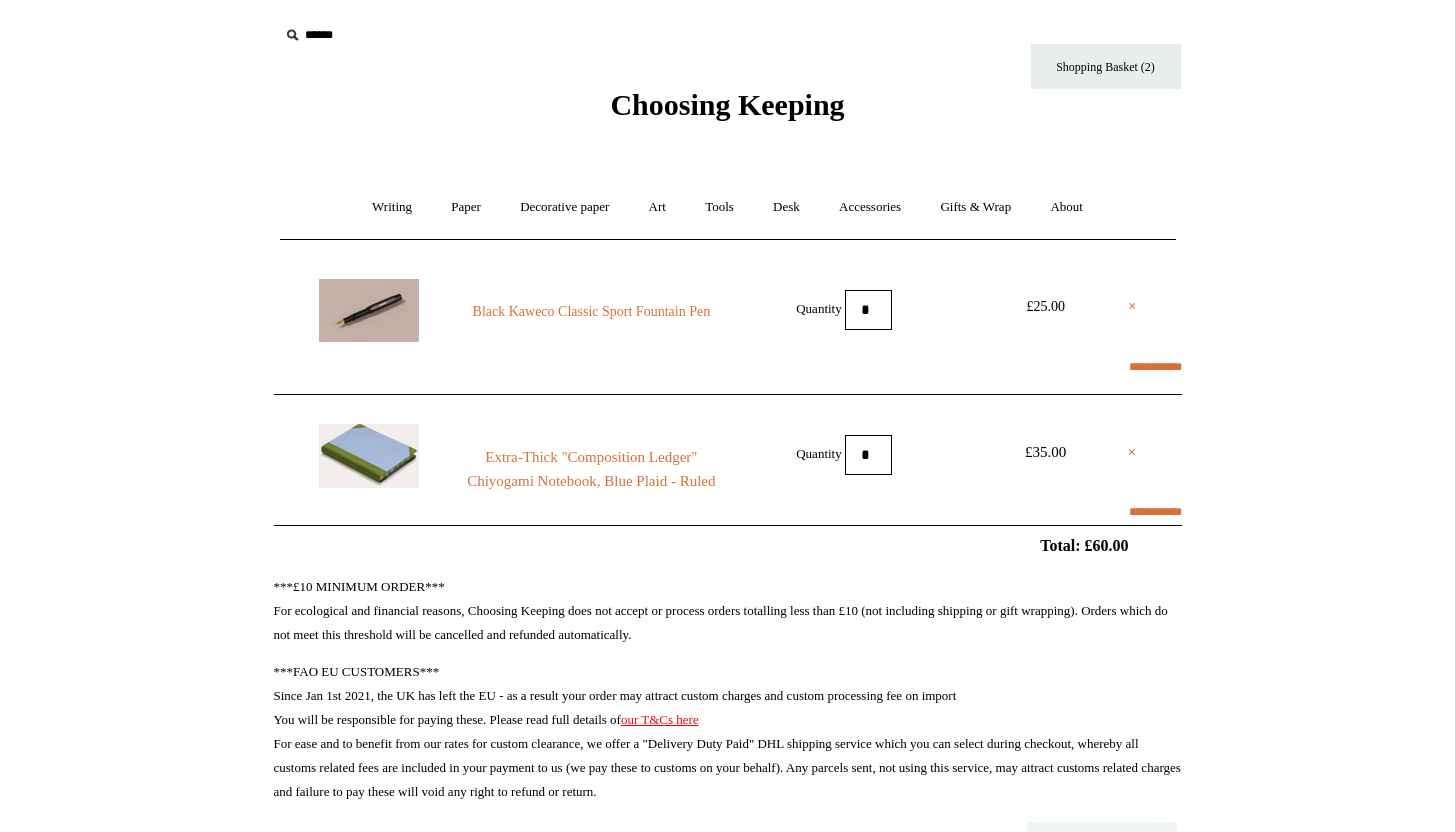 scroll, scrollTop: 0, scrollLeft: 0, axis: both 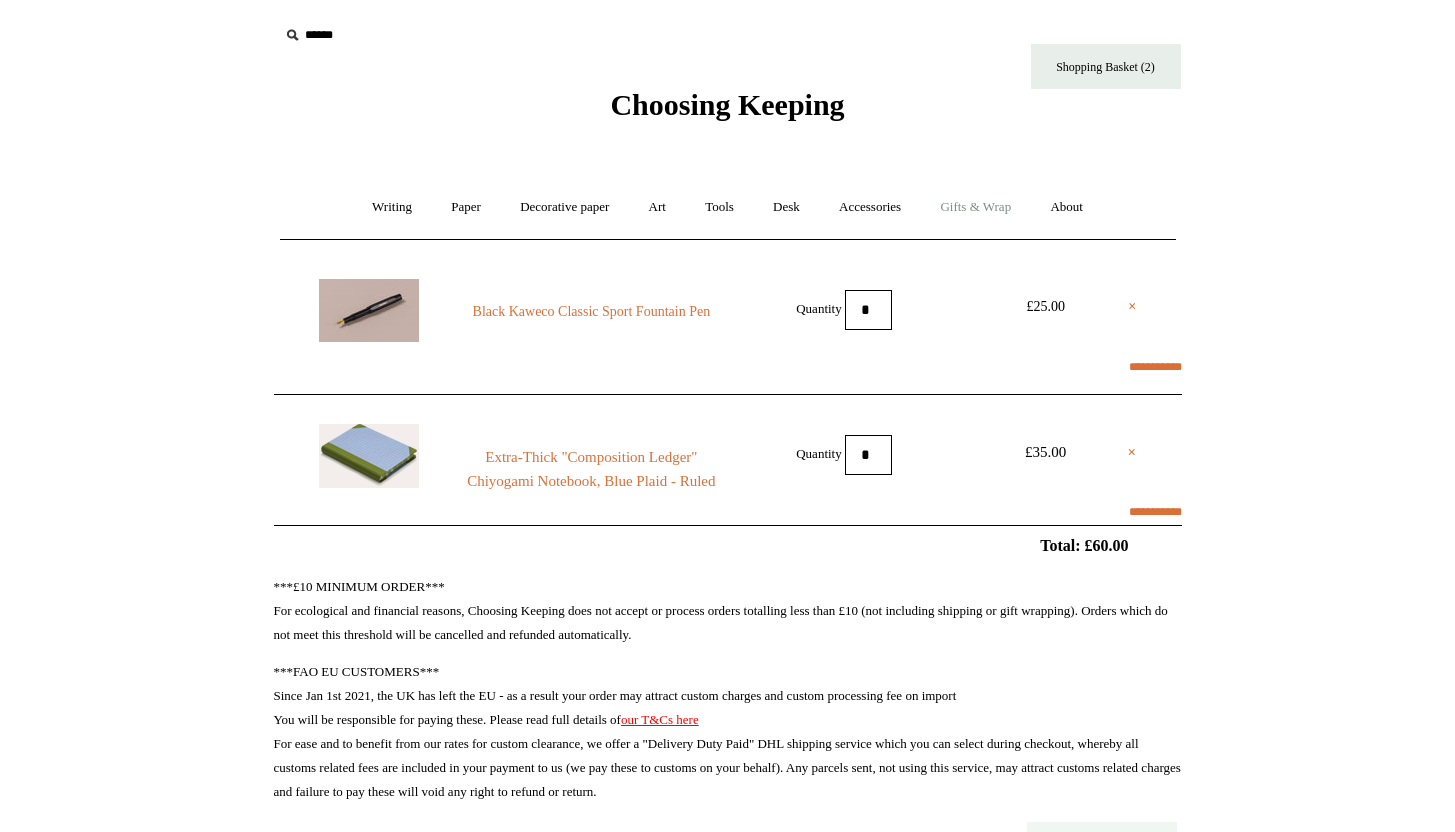select on "**********" 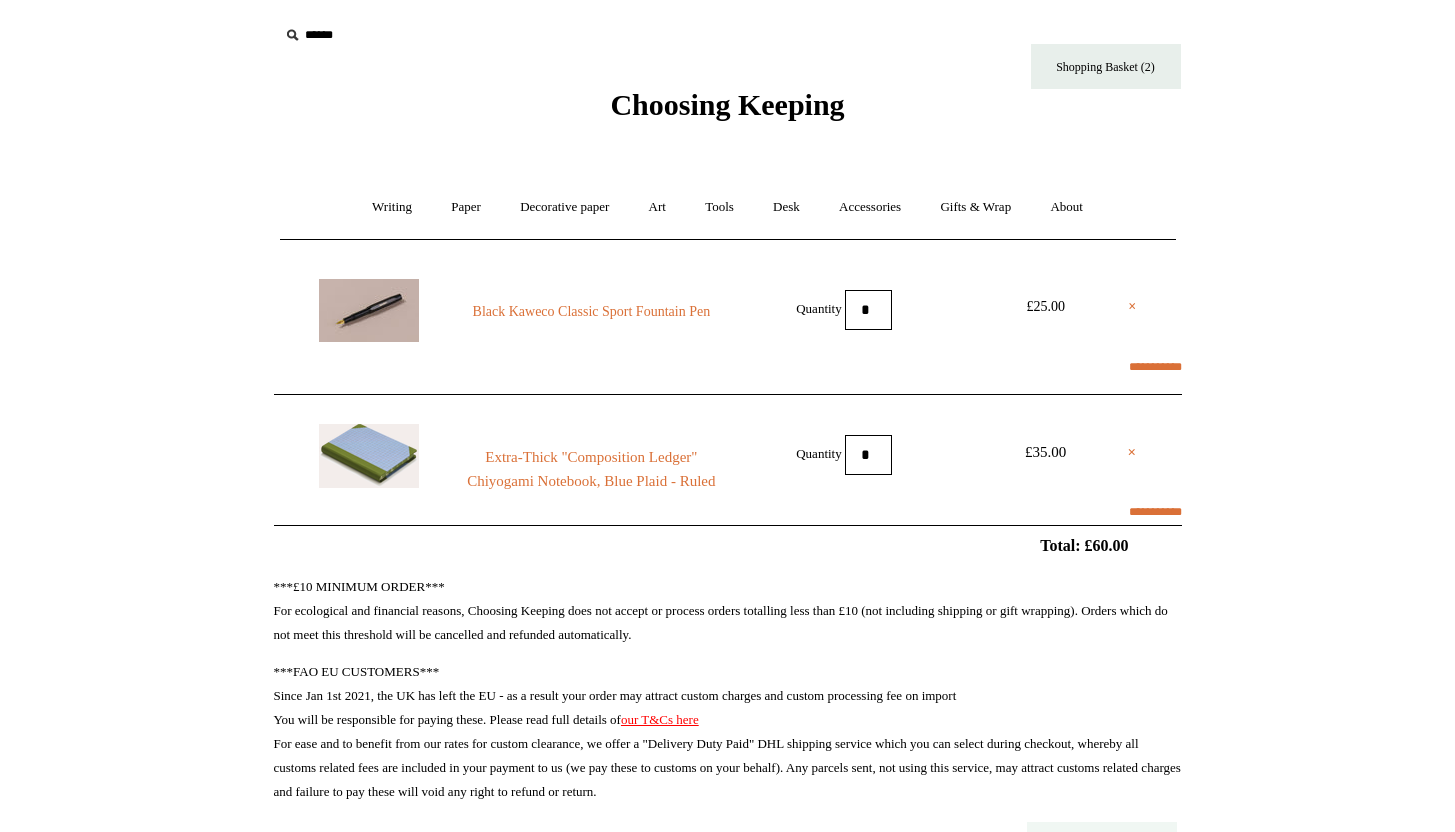 select on "**********" 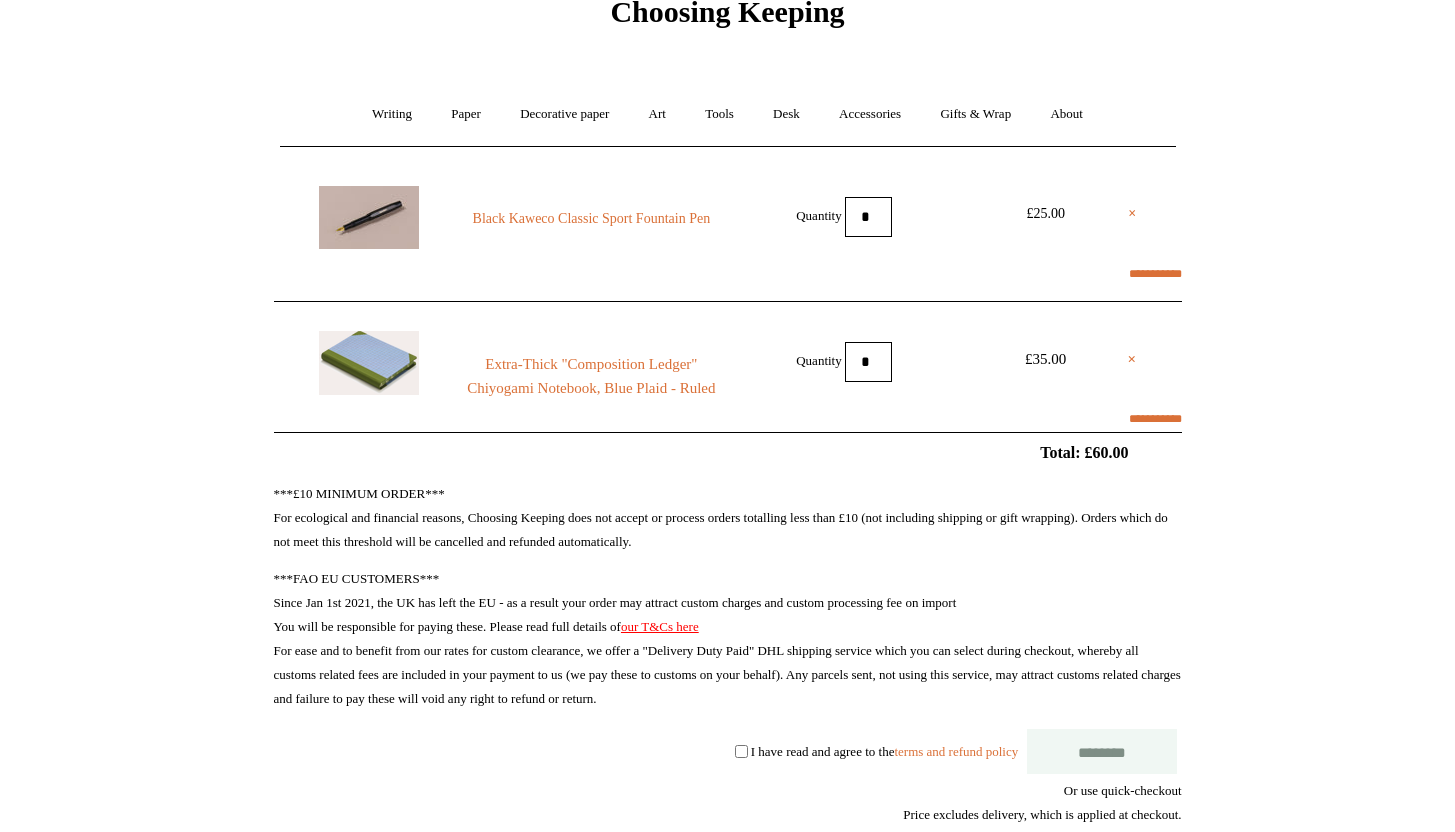 scroll, scrollTop: 195, scrollLeft: 0, axis: vertical 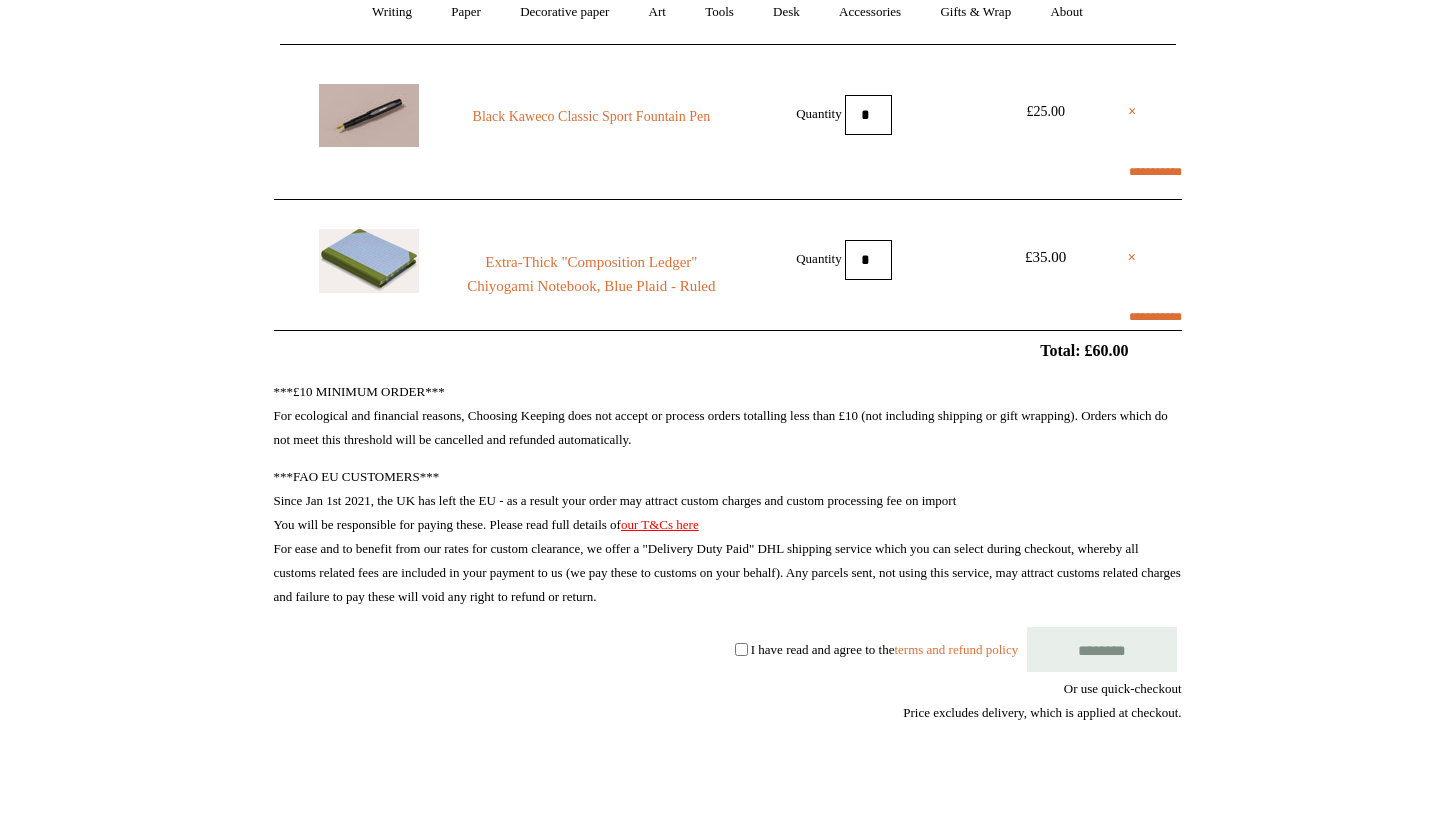 click on "********" at bounding box center (1102, 649) 